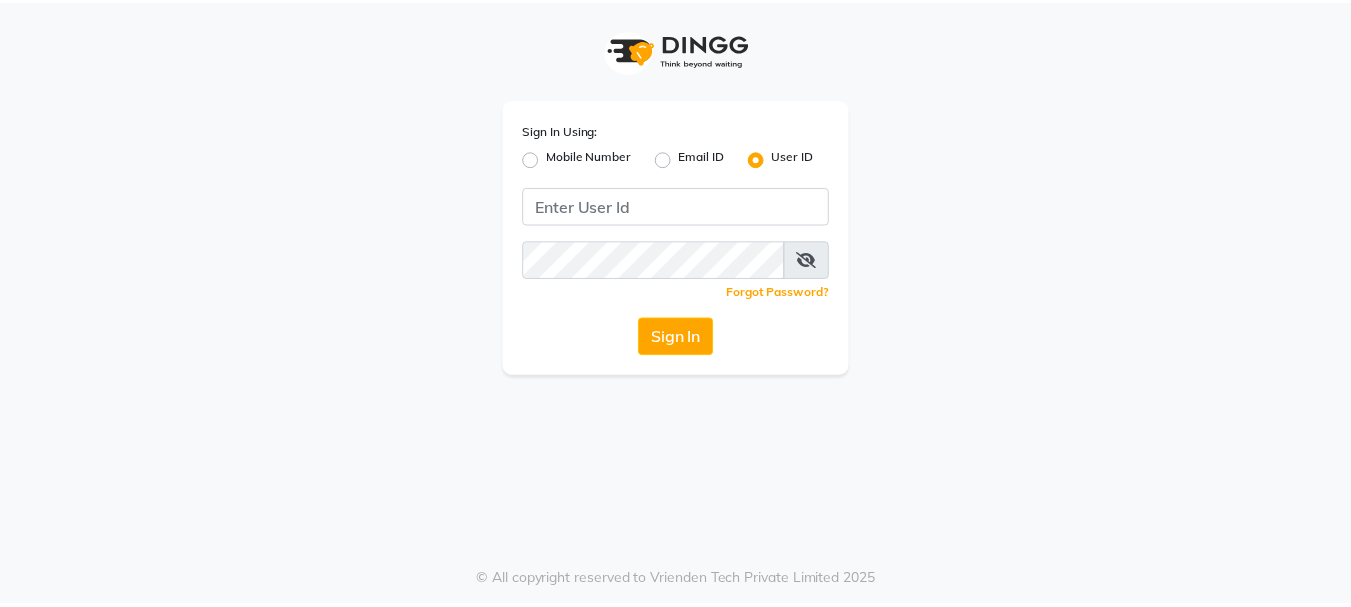 scroll, scrollTop: 0, scrollLeft: 0, axis: both 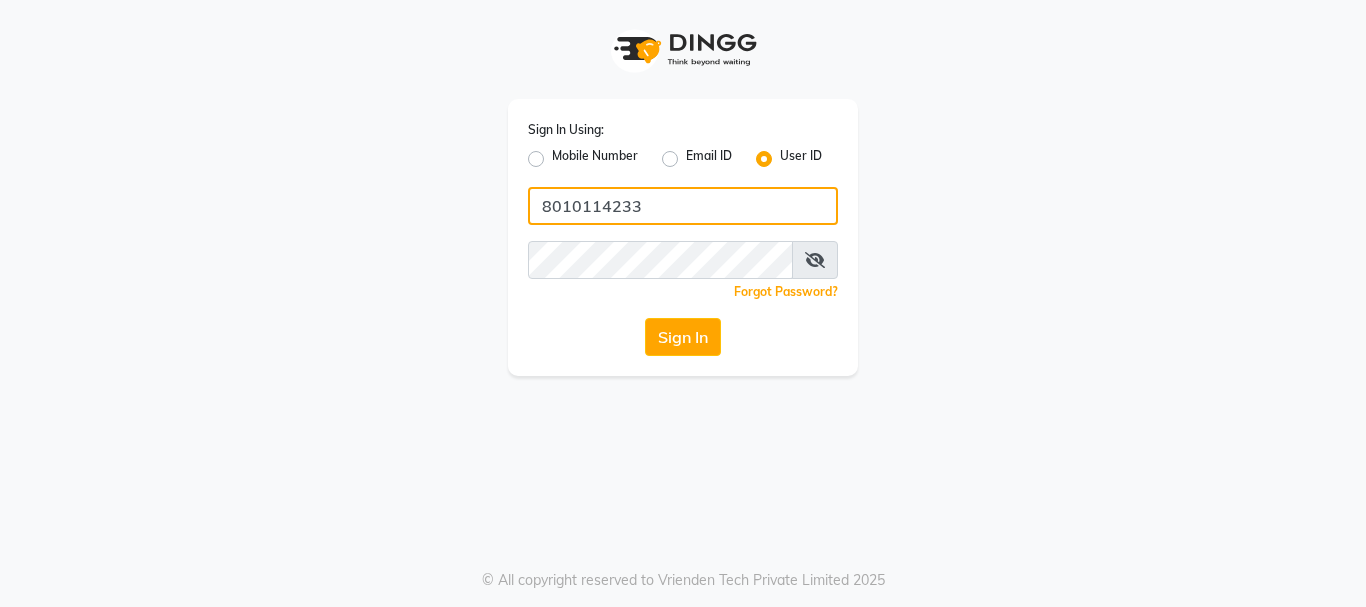 drag, startPoint x: 744, startPoint y: 222, endPoint x: 698, endPoint y: 240, distance: 49.396355 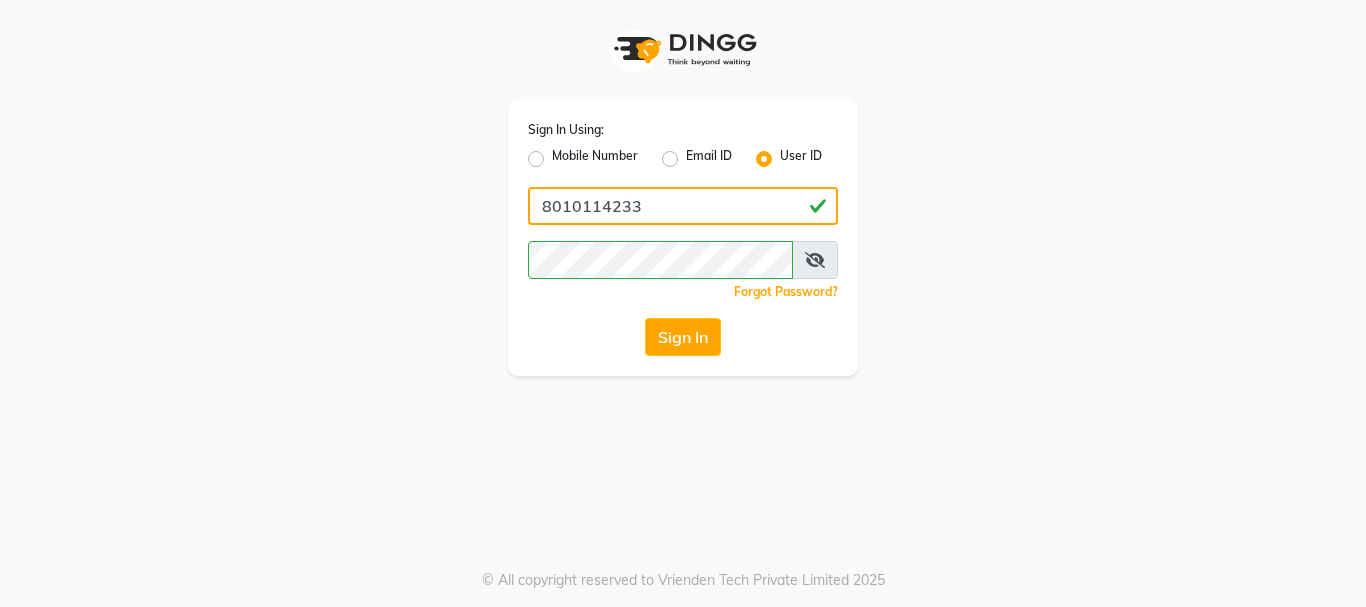 drag, startPoint x: 617, startPoint y: 201, endPoint x: 446, endPoint y: 203, distance: 171.01169 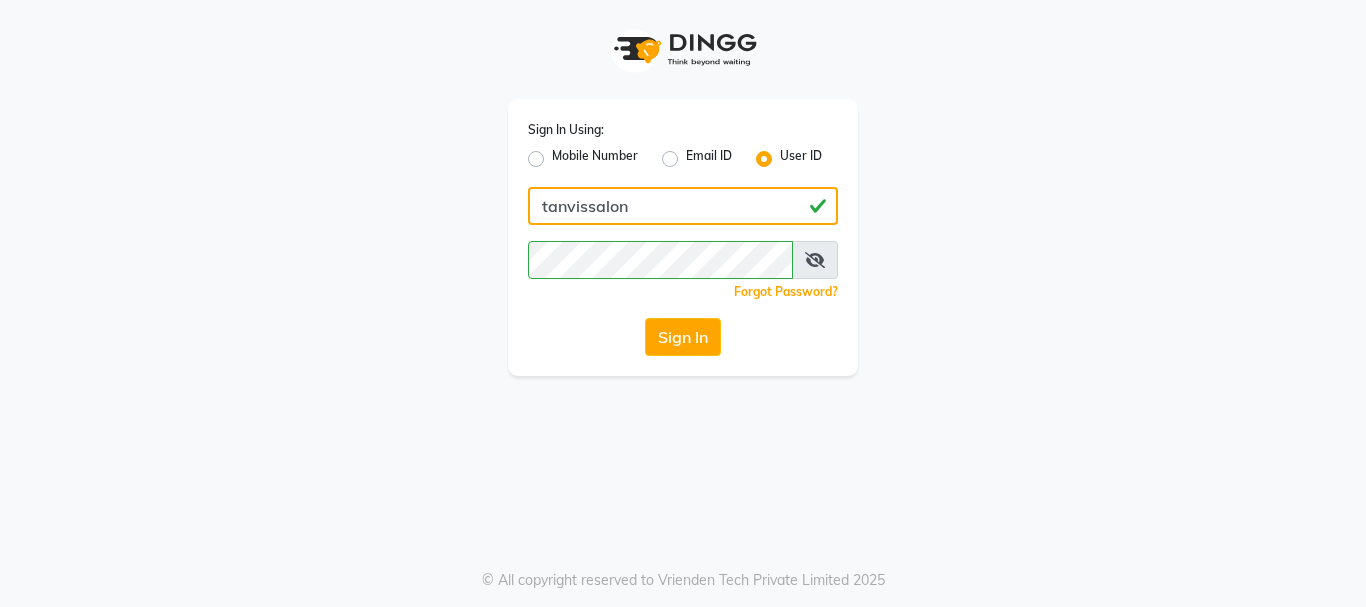 type on "tanvissalon" 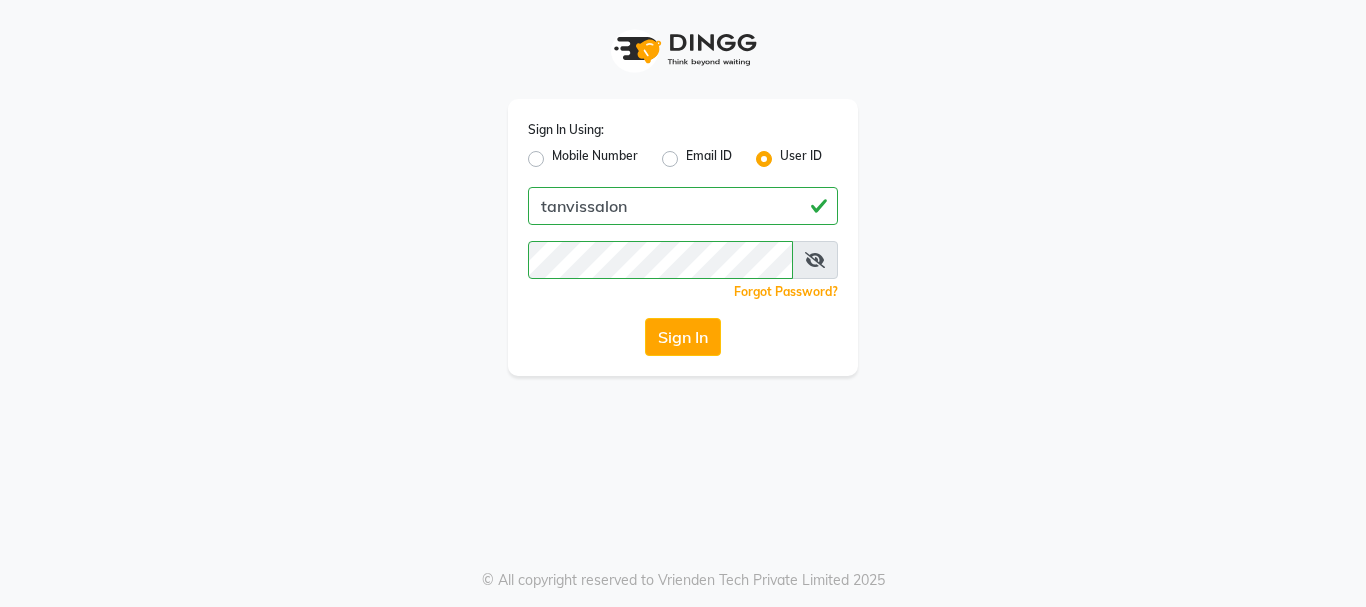 click on "Sign In Using: Mobile Number Email ID User ID tanvissalon  Remember me Forgot Password?  Sign In" 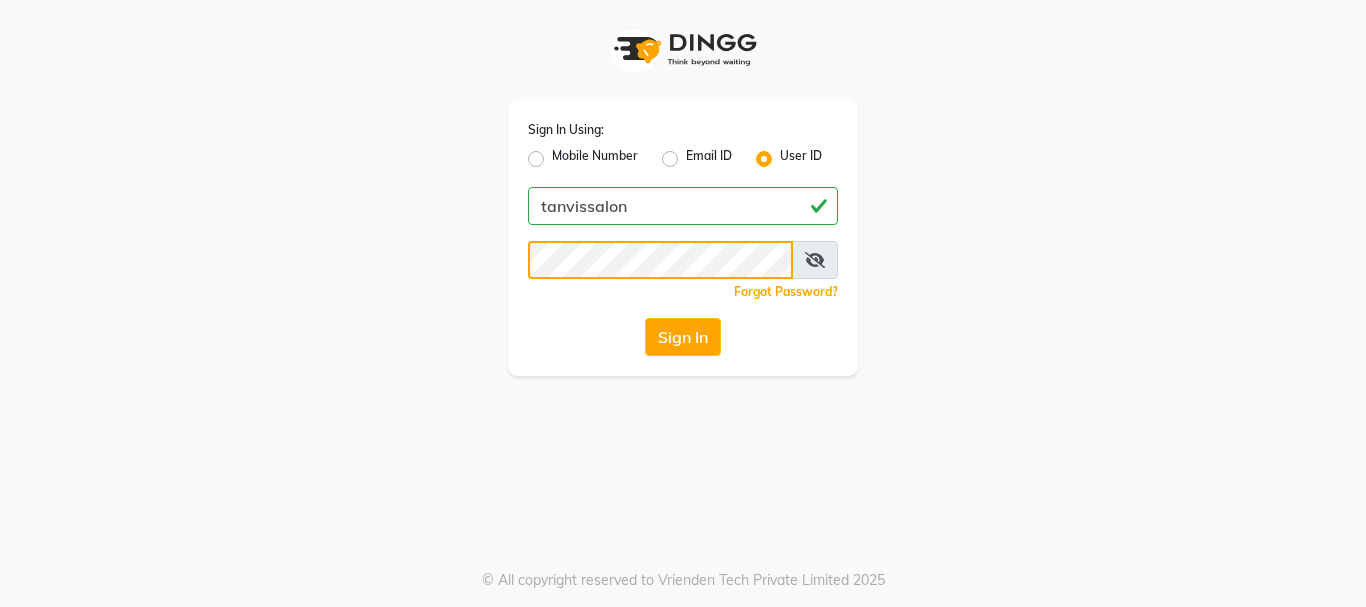 click on "Sign In Using: Mobile Number Email ID User ID tanvissalon  Remember me Forgot Password?  Sign In" 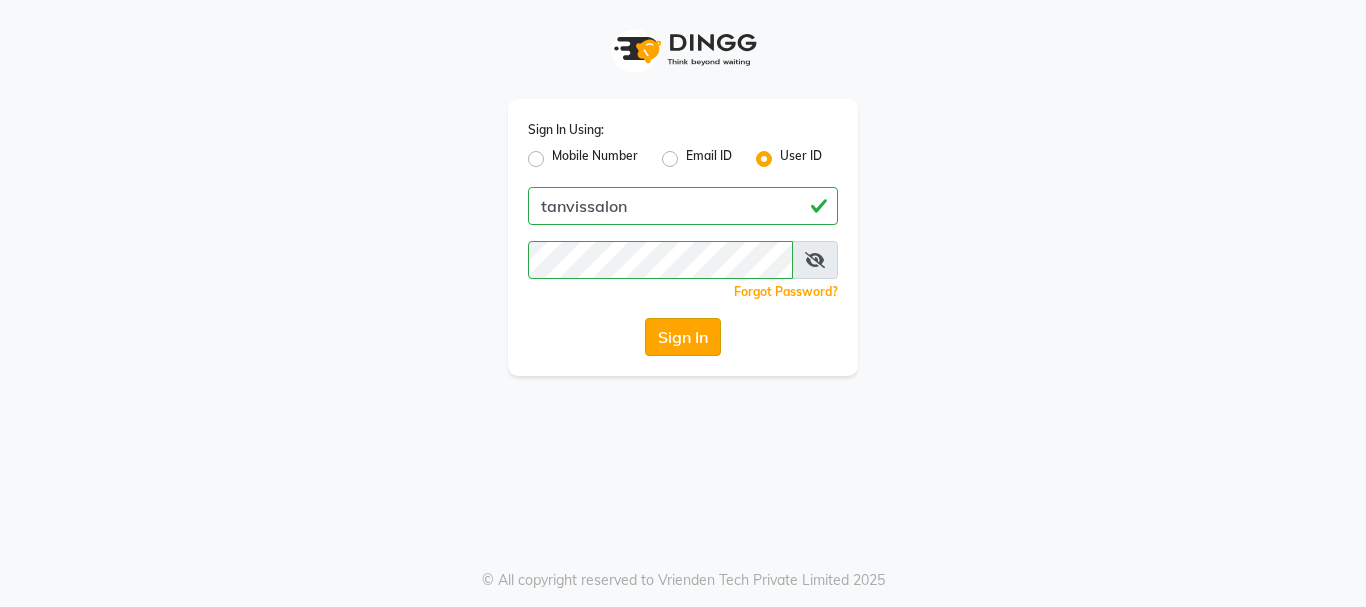 click on "Sign In" 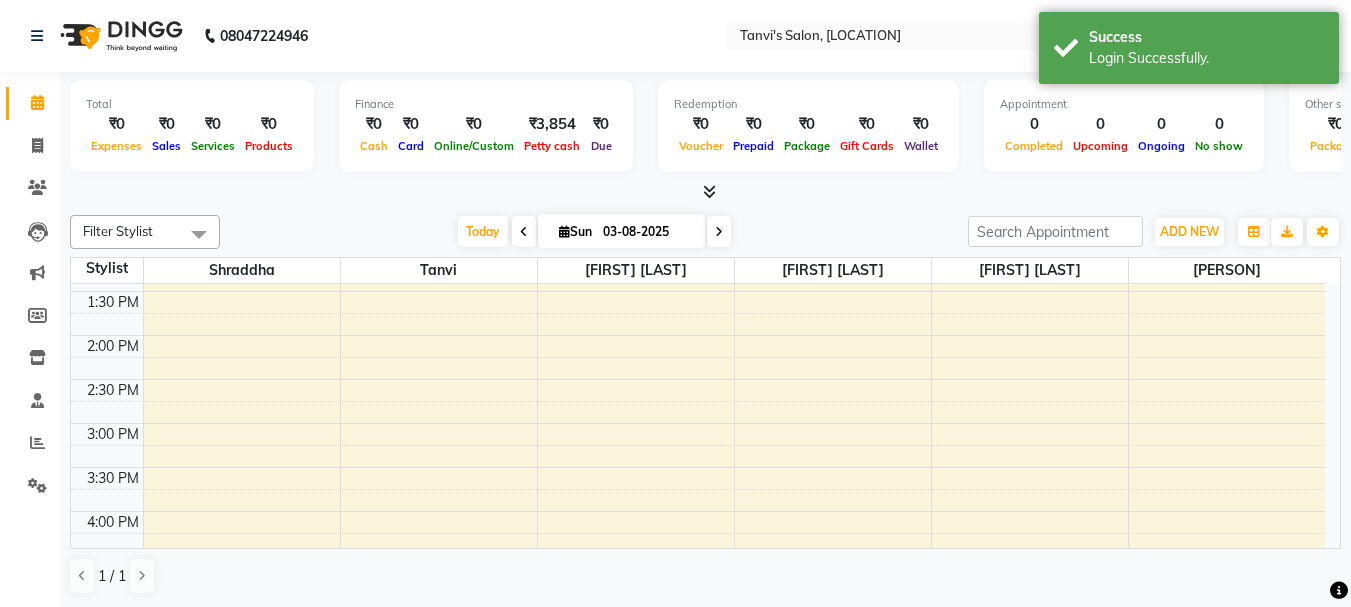 scroll, scrollTop: 400, scrollLeft: 0, axis: vertical 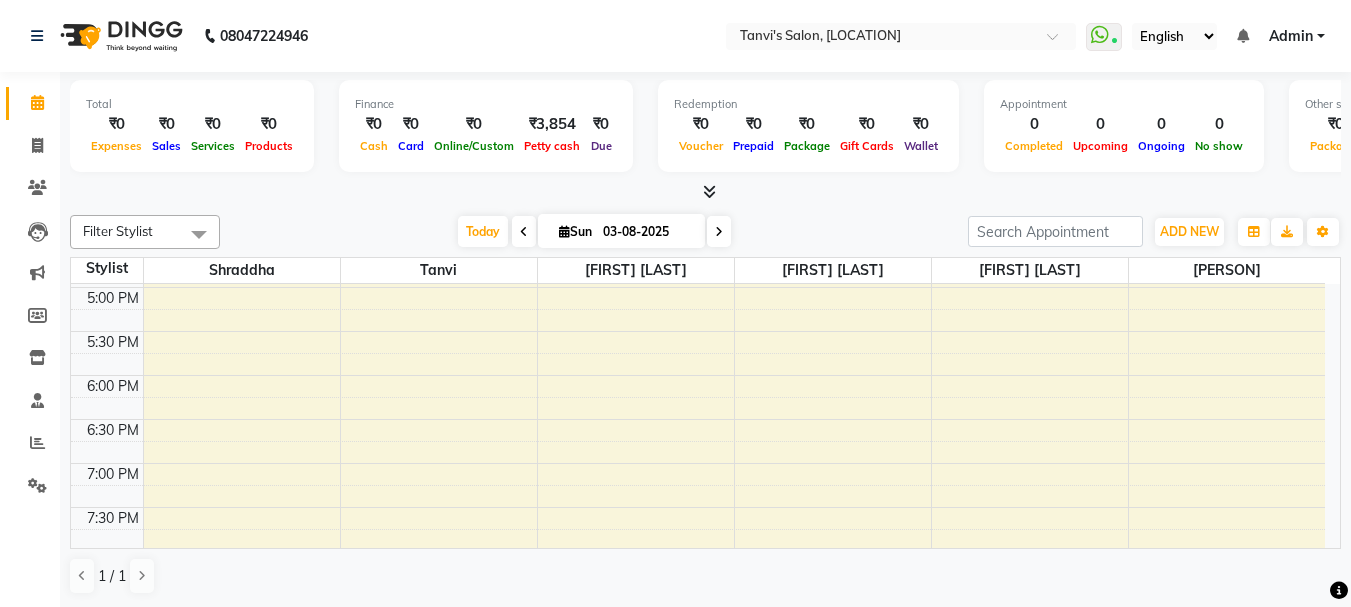 click on "9:00 AM 9:30 AM 10:00 AM 10:30 AM 11:00 AM 11:30 AM 12:00 PM 12:30 PM 1:00 PM 1:30 PM 2:00 PM 2:30 PM 3:00 PM 3:30 PM 4:00 PM 4:30 PM 5:00 PM 5:30 PM 6:00 PM 6:30 PM 7:00 PM 7:30 PM 8:00 PM 8:30 PM 9:00 PM 9:30 PM" at bounding box center [698, 155] 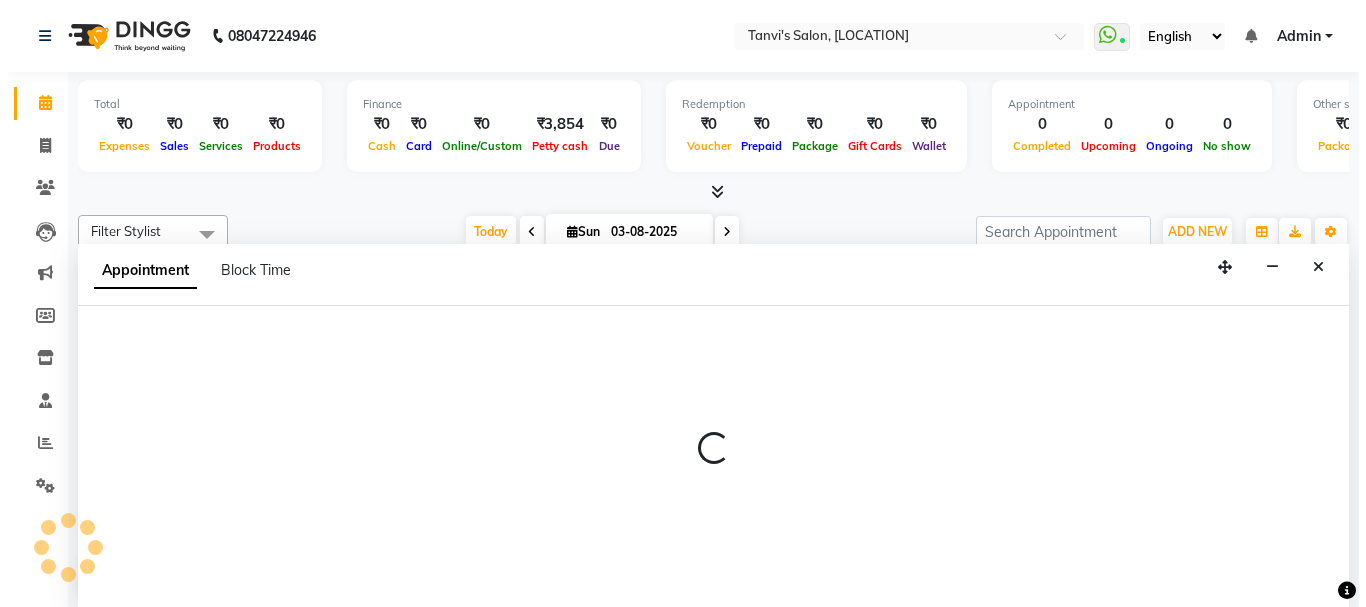 scroll, scrollTop: 1, scrollLeft: 0, axis: vertical 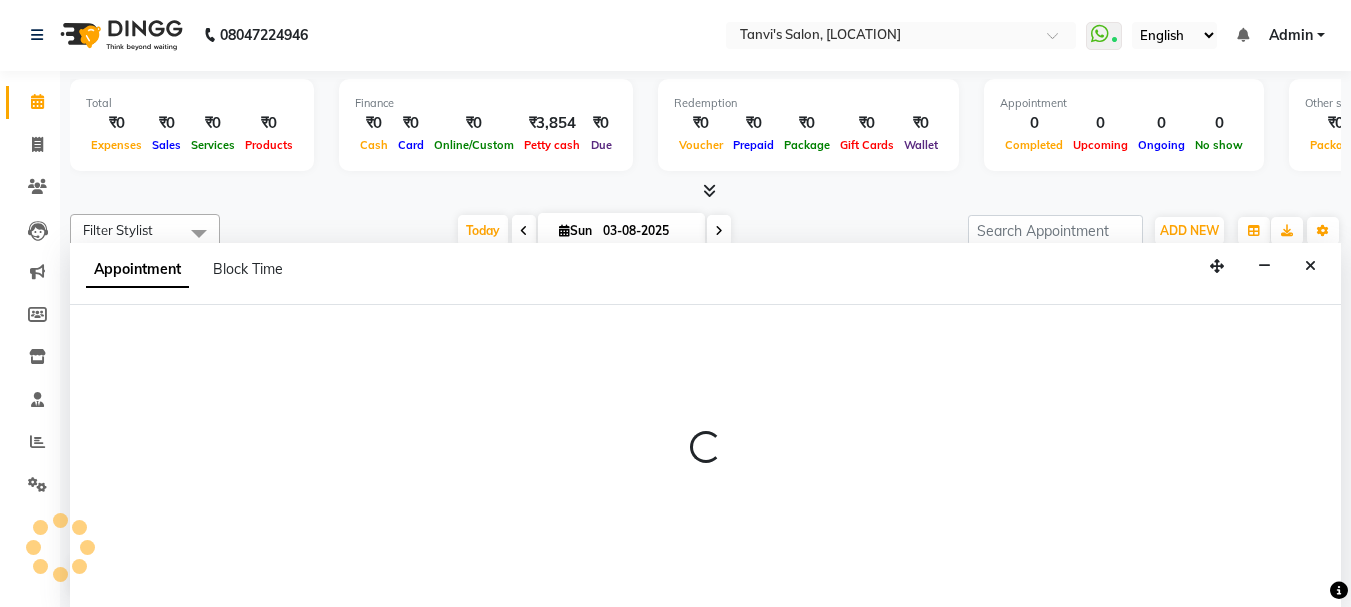 select on "78839" 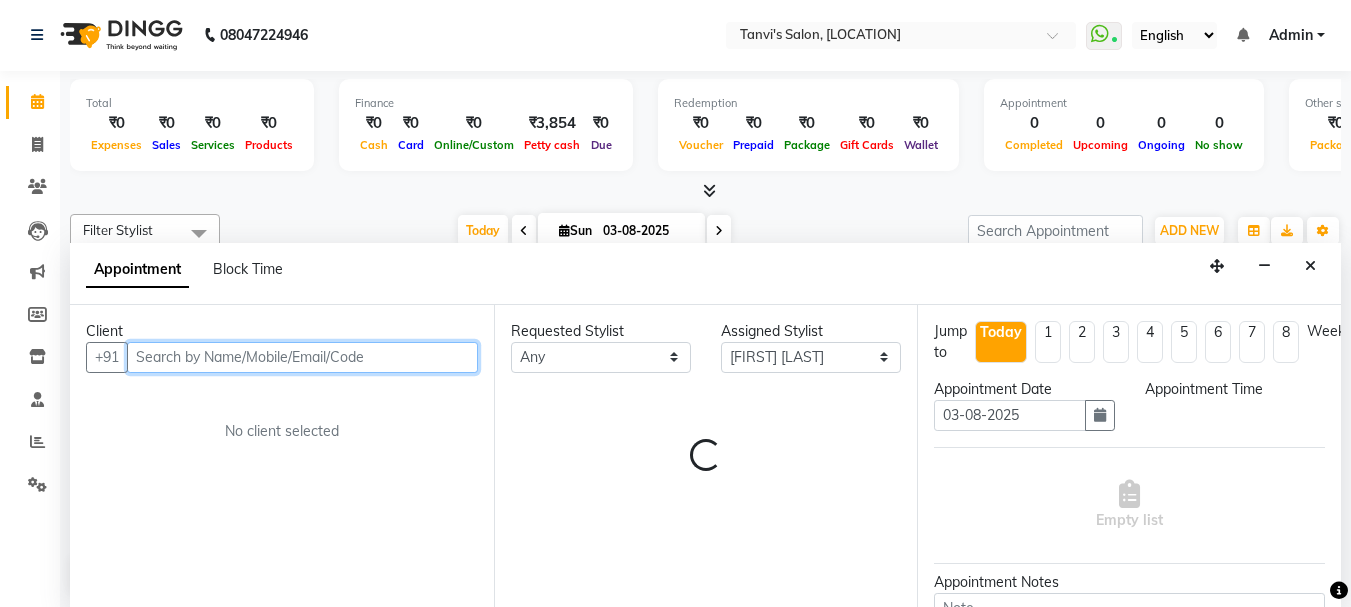 select on "1020" 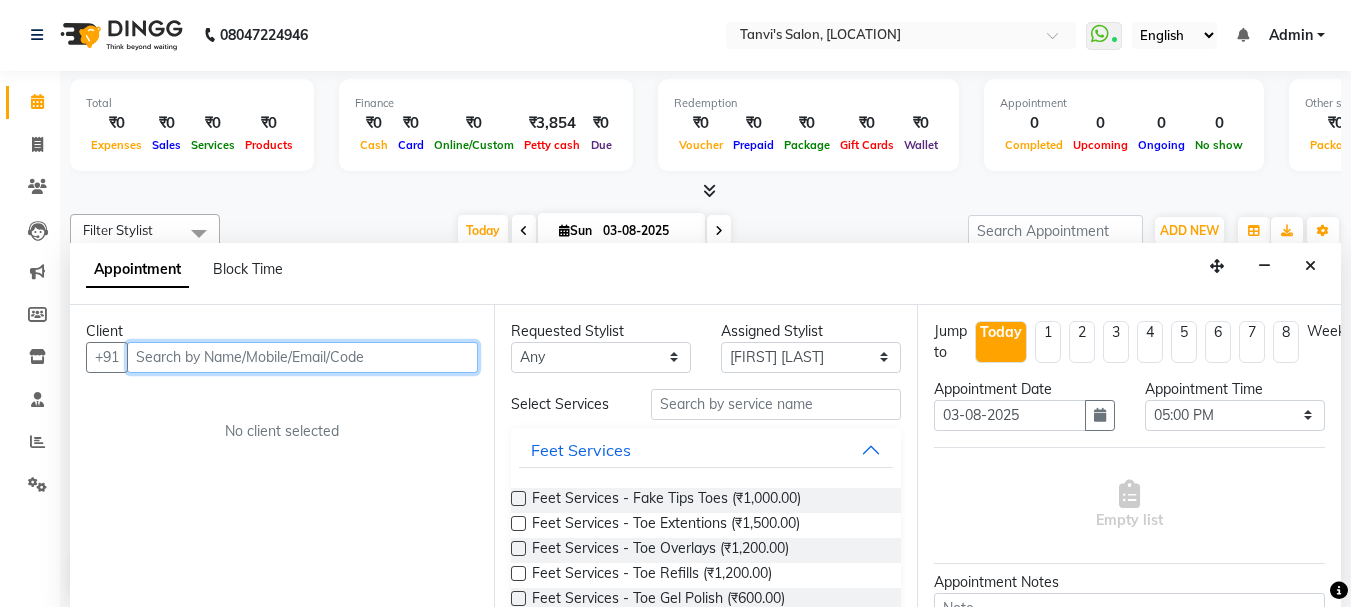 click at bounding box center [302, 357] 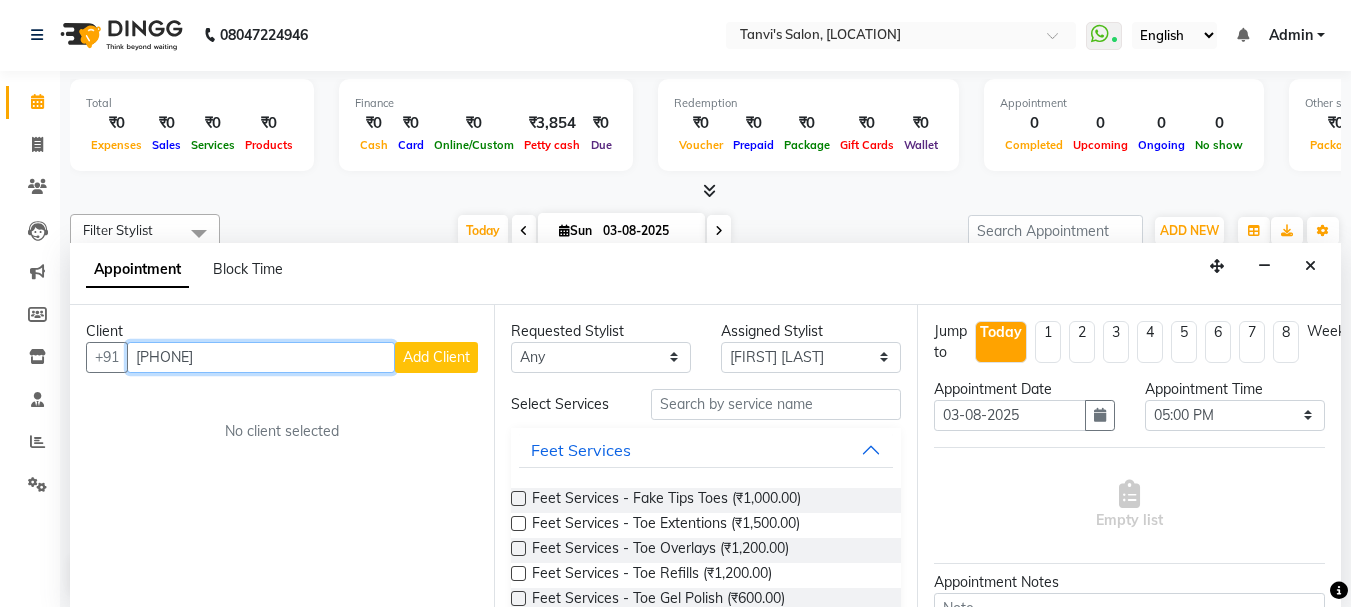 type on "[PHONE]" 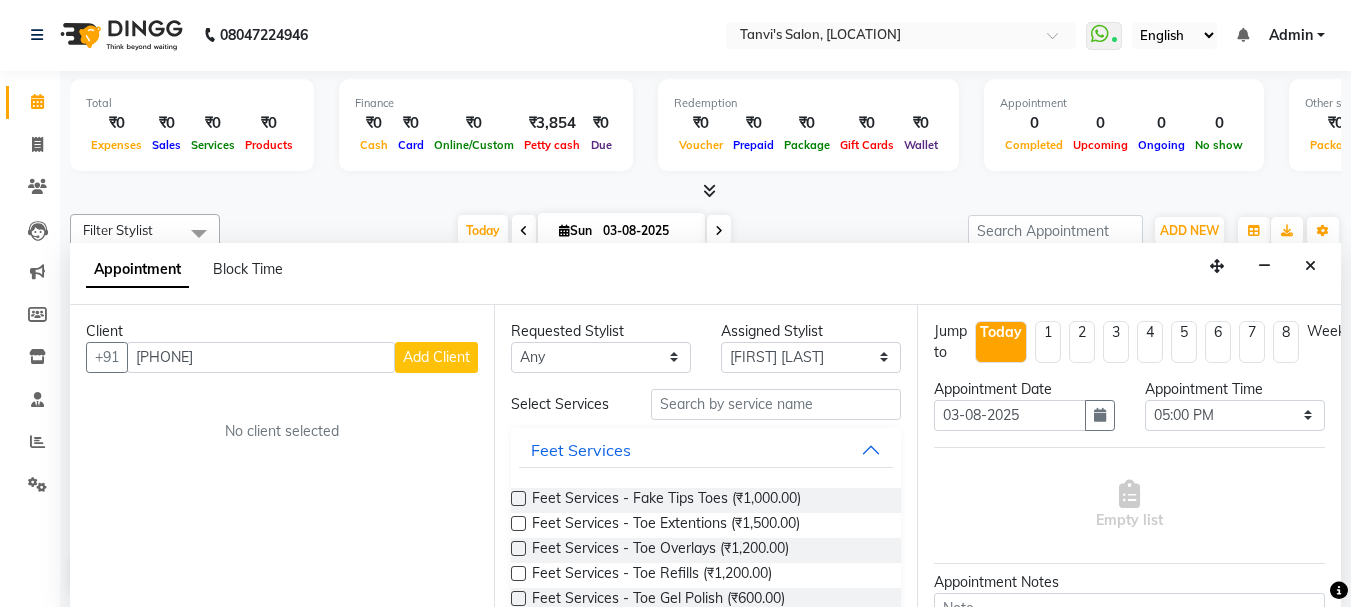 click on "Add Client" at bounding box center [436, 357] 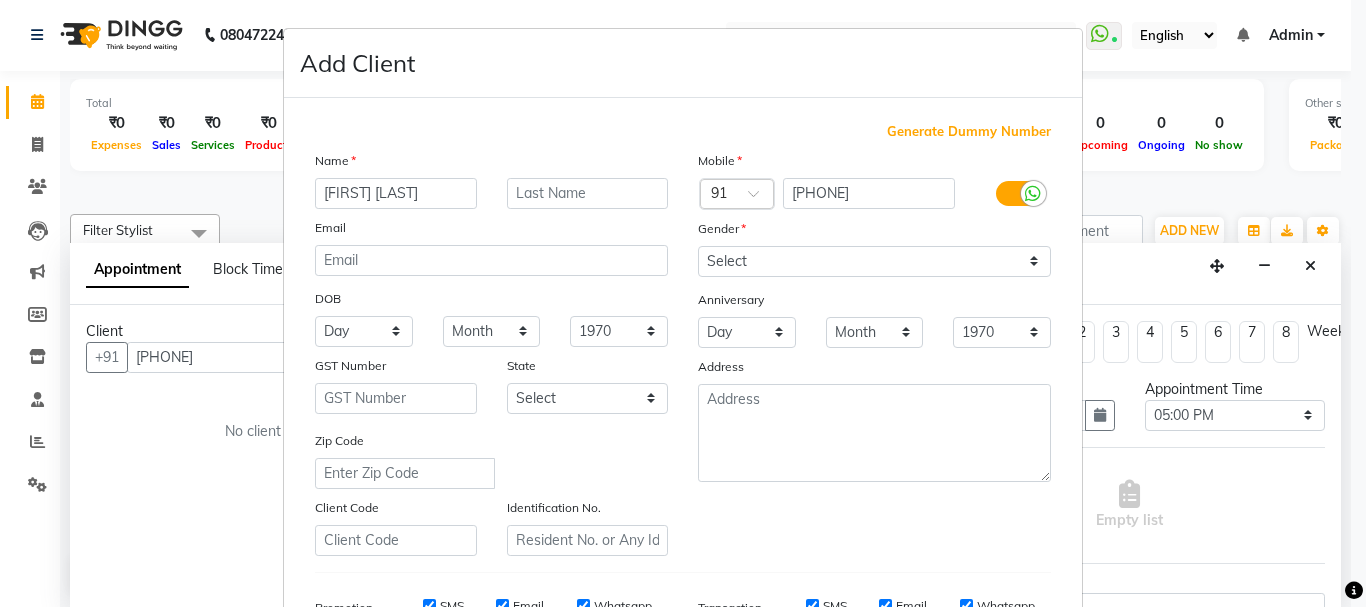drag, startPoint x: 358, startPoint y: 185, endPoint x: 461, endPoint y: 202, distance: 104.393486 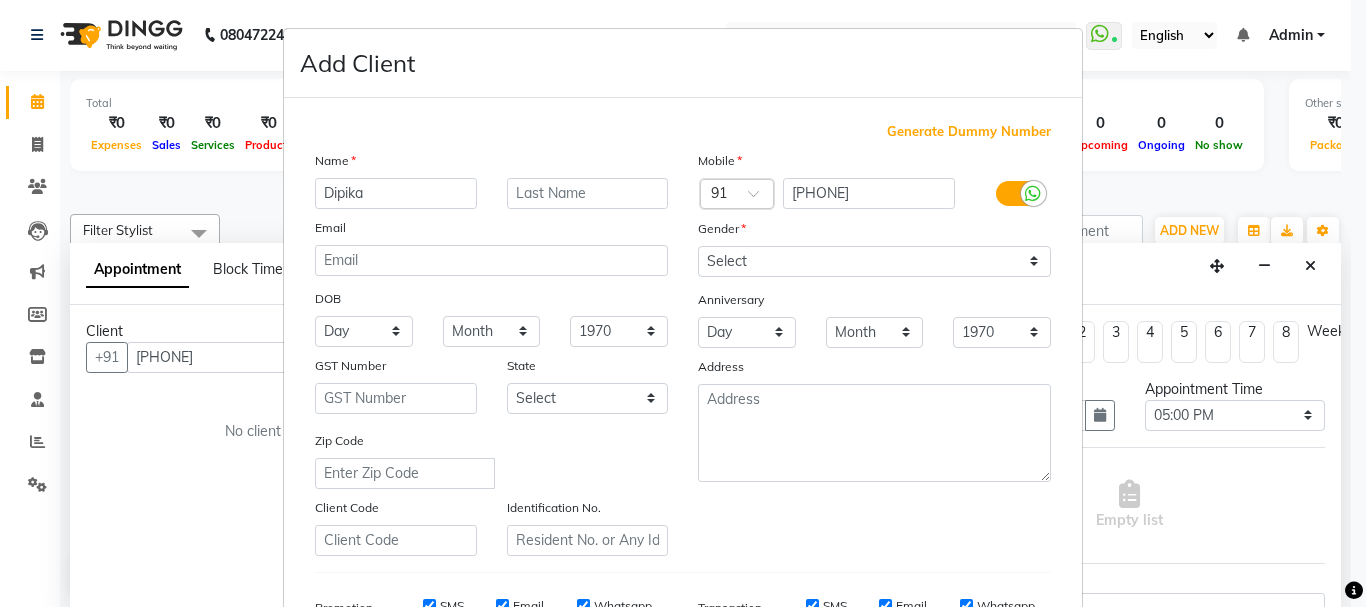 type on "Dipika" 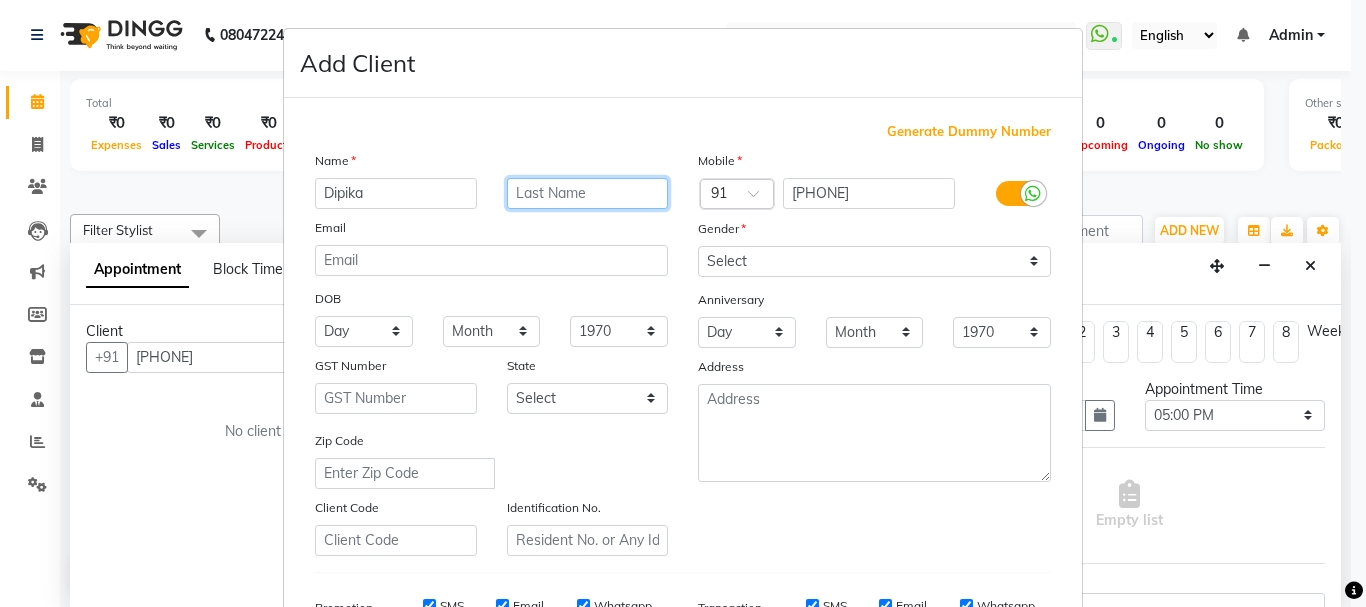 click at bounding box center [588, 193] 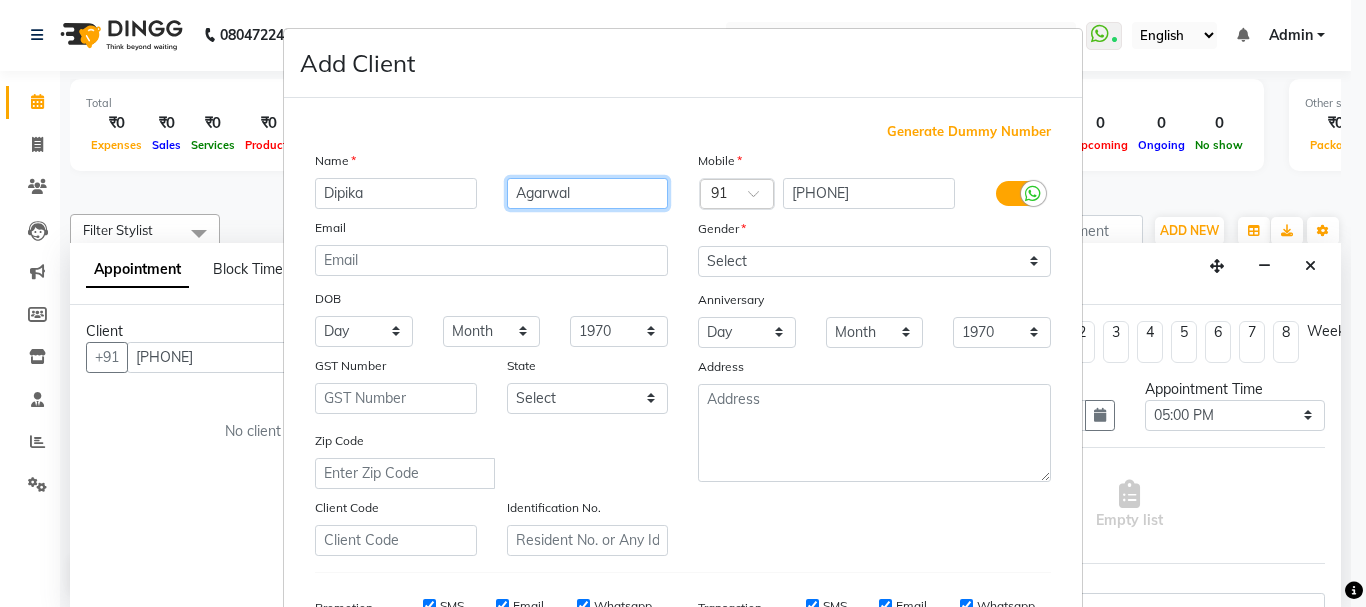 type on "Agarwal" 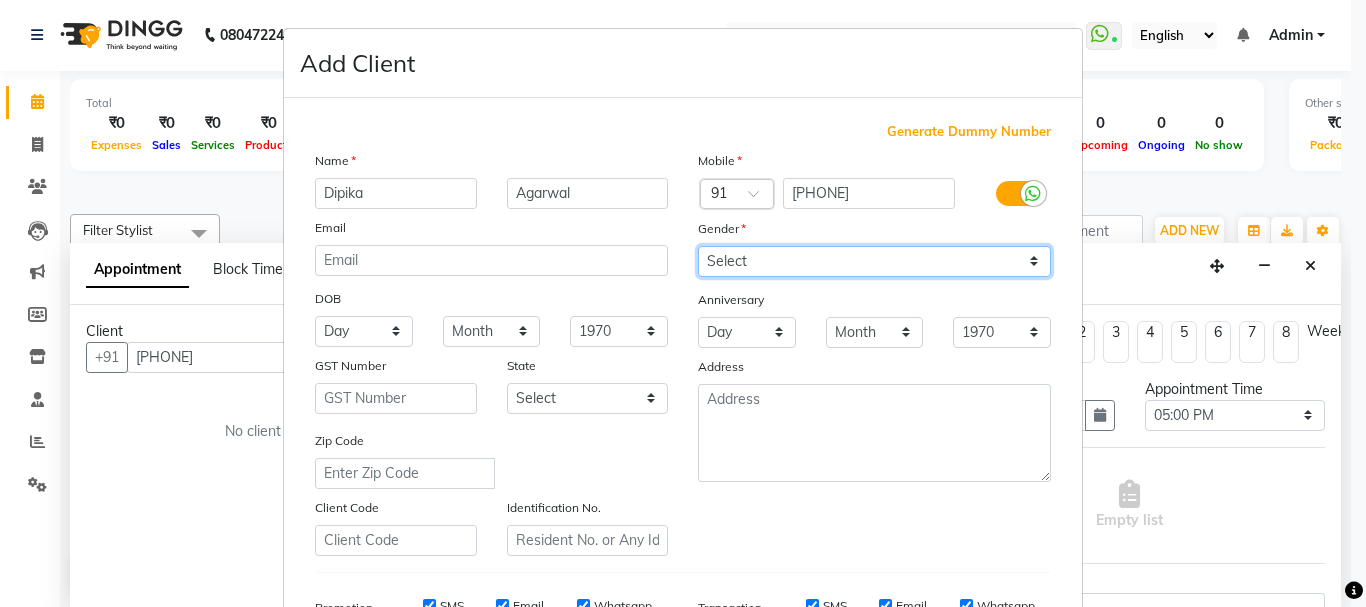 click on "Select Male Female Other Prefer Not To Say" at bounding box center [874, 261] 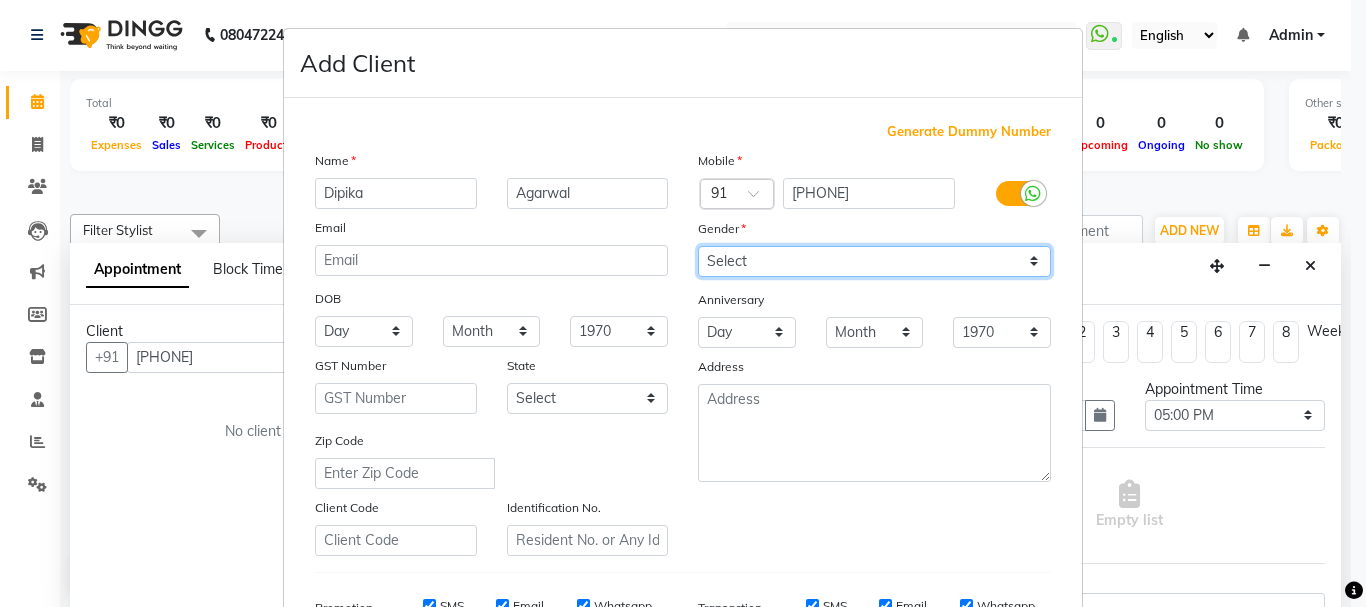 select on "female" 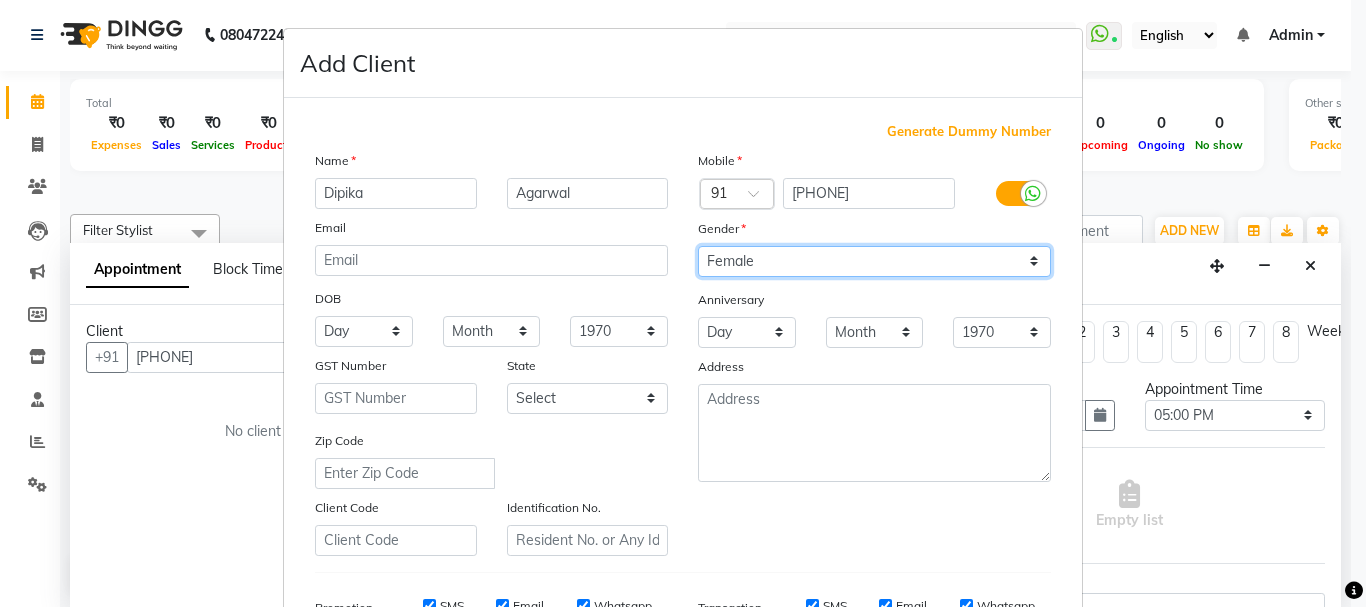 click on "Select Male Female Other Prefer Not To Say" at bounding box center [874, 261] 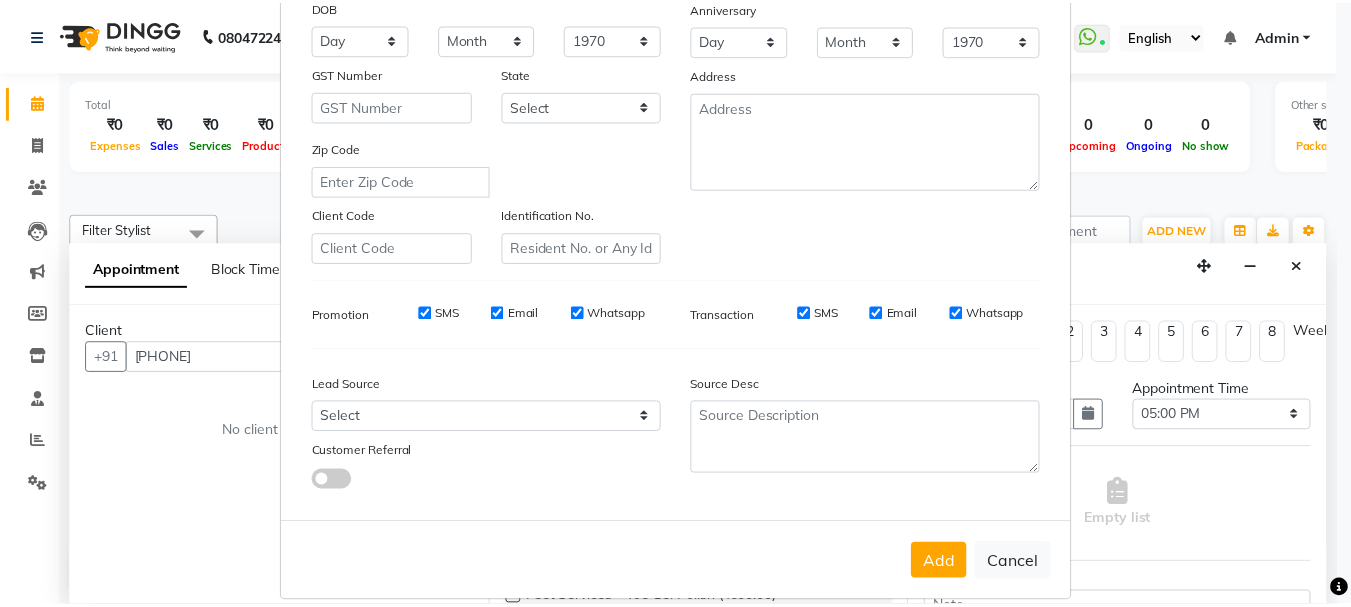 scroll, scrollTop: 300, scrollLeft: 0, axis: vertical 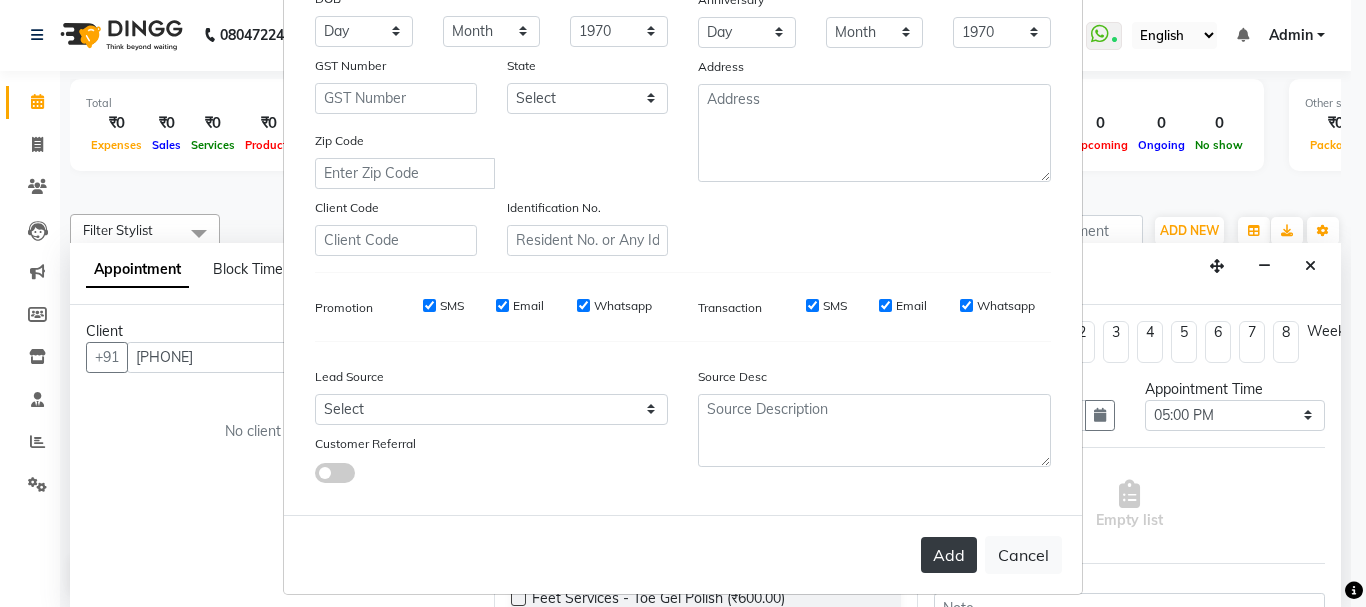 click on "Add" at bounding box center [949, 555] 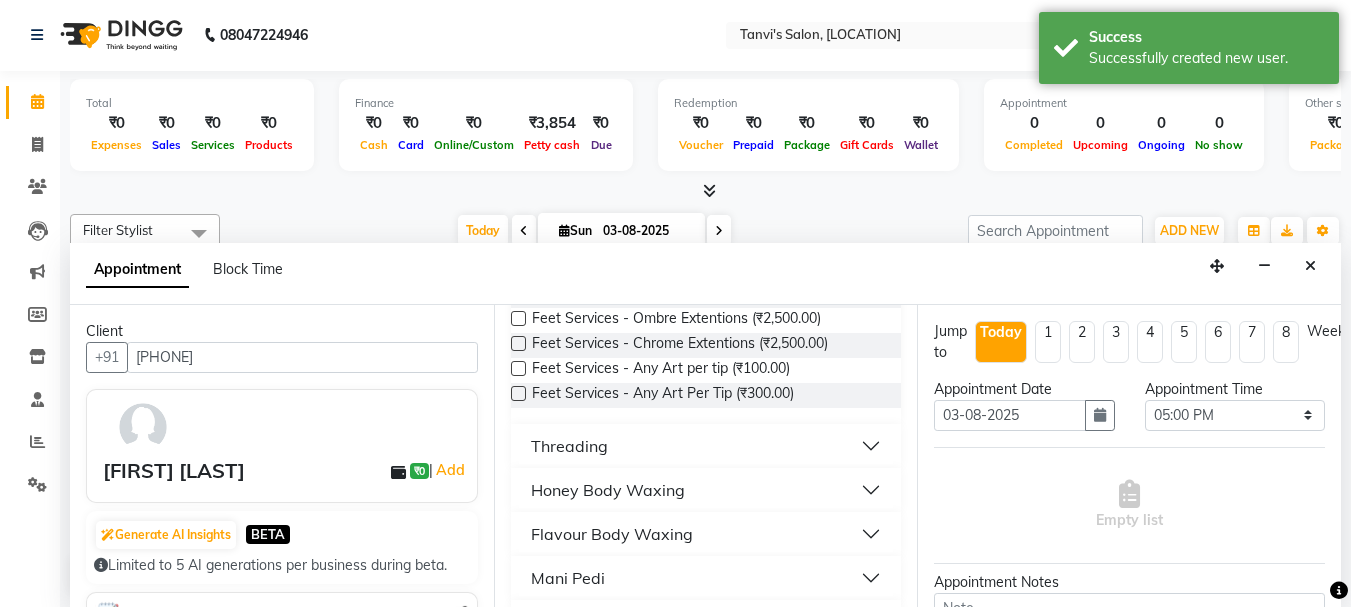 scroll, scrollTop: 400, scrollLeft: 0, axis: vertical 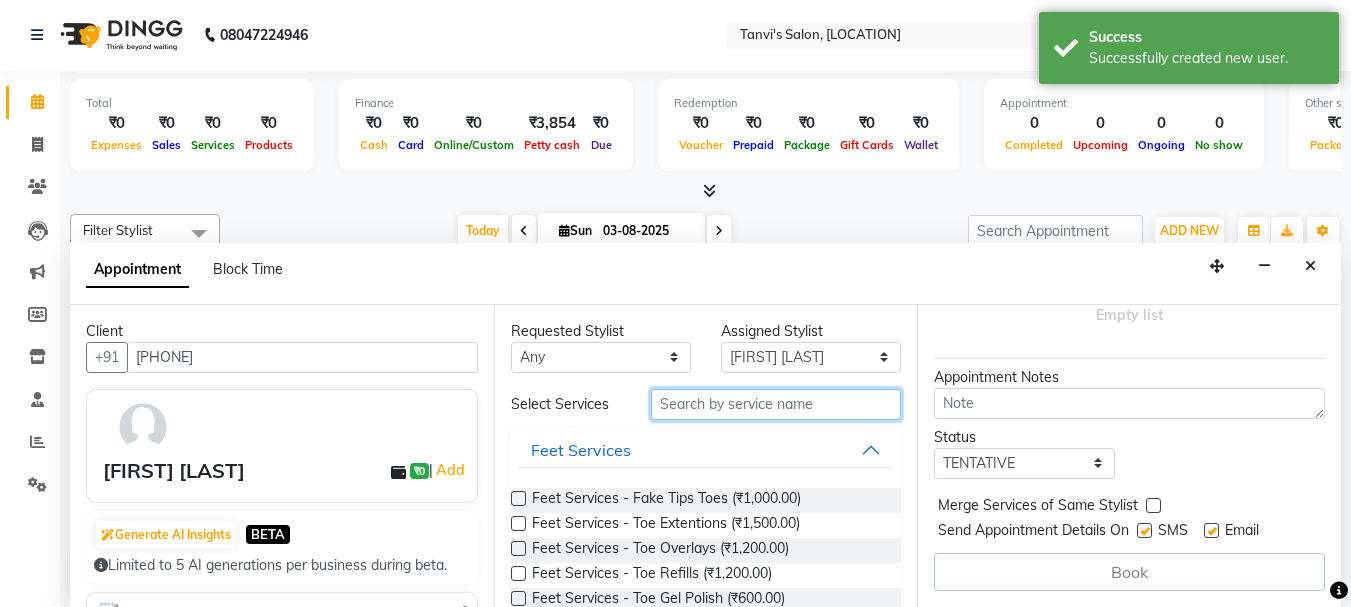 click at bounding box center (776, 404) 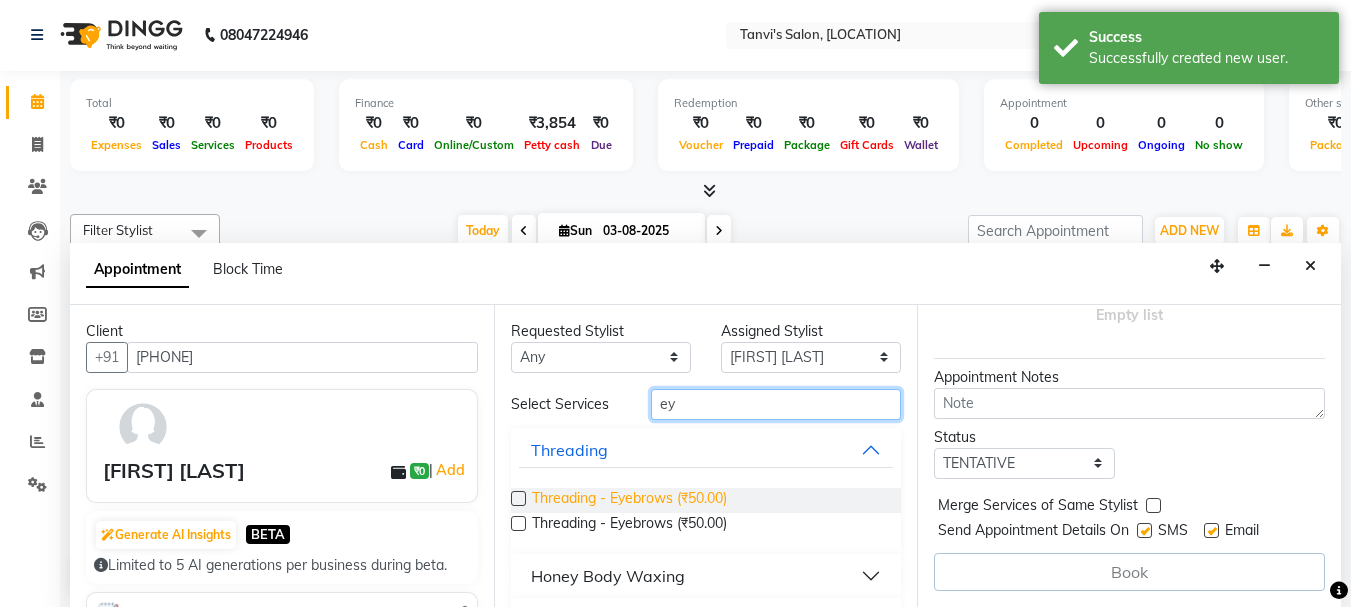 type on "ey" 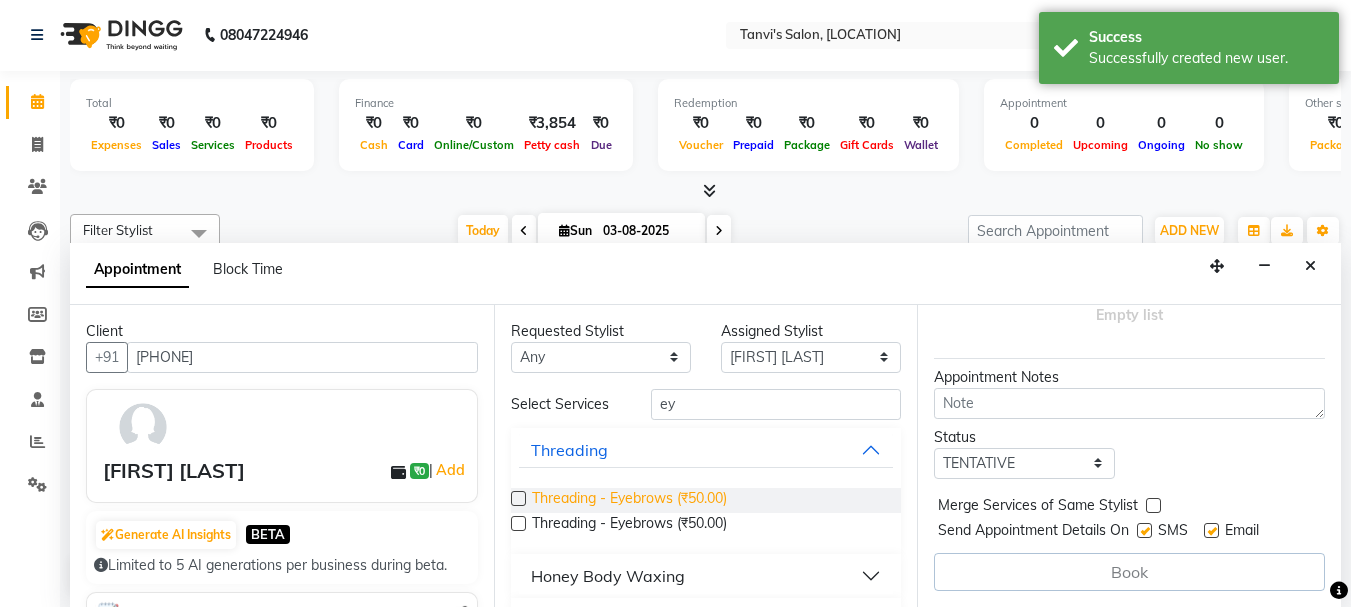 click on "Threading  - Eyebrows (₹50.00)" at bounding box center [629, 500] 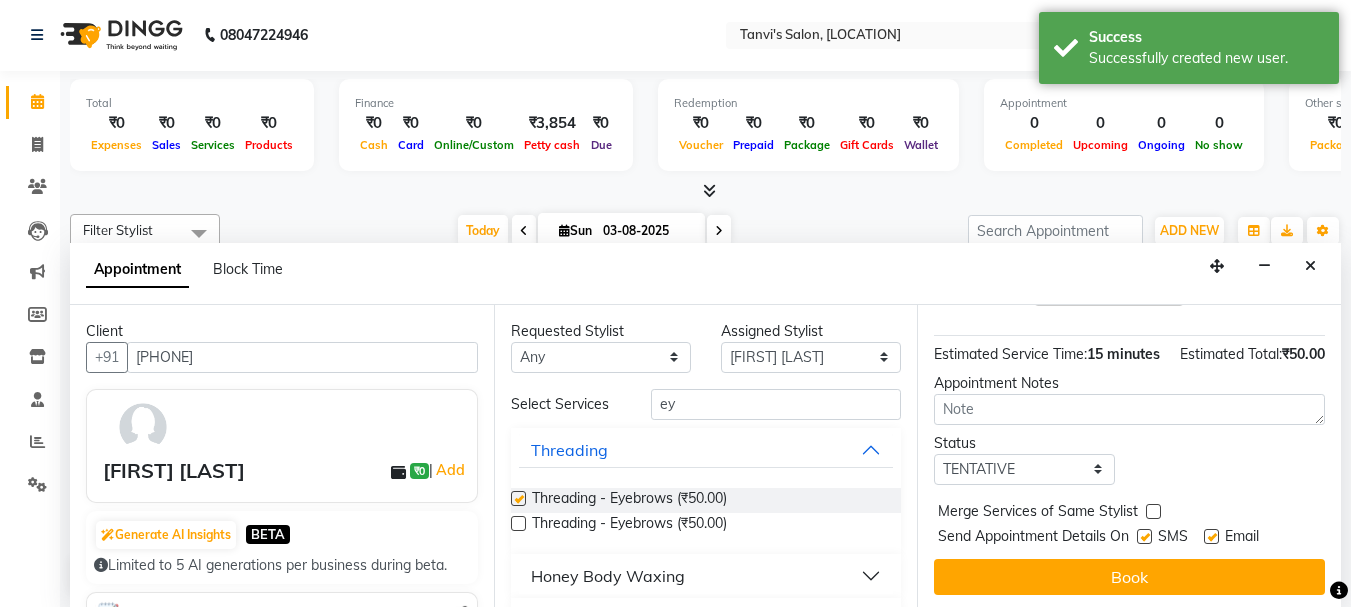 checkbox on "false" 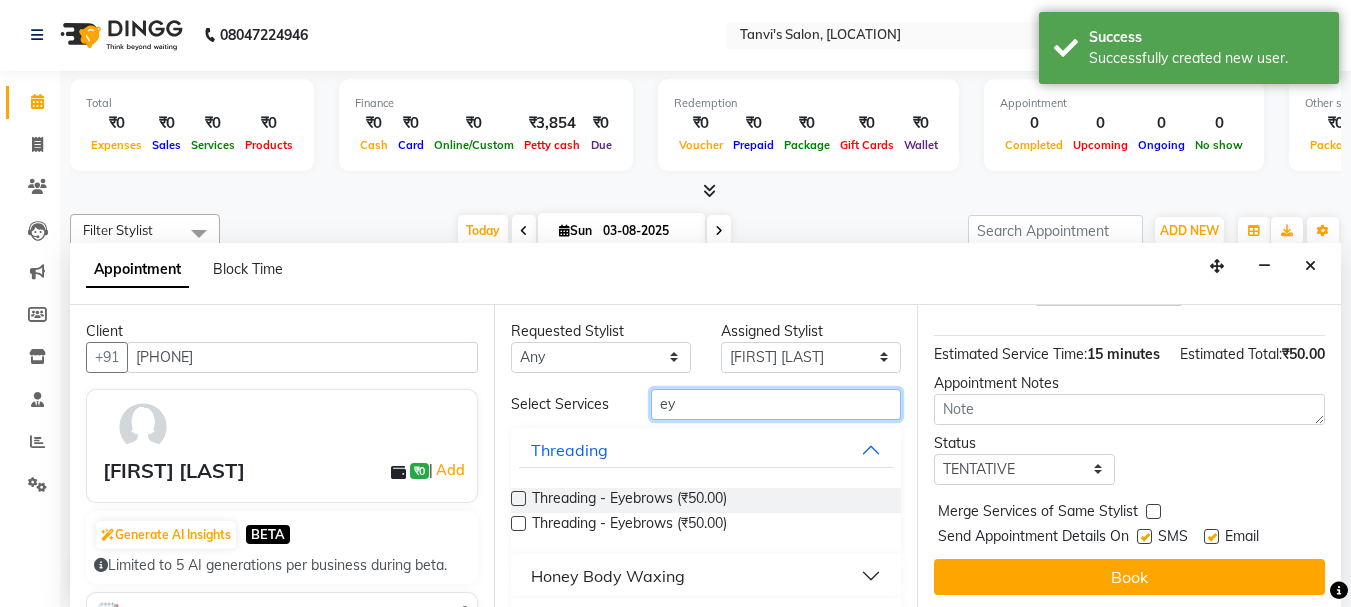 drag, startPoint x: 727, startPoint y: 417, endPoint x: 637, endPoint y: 413, distance: 90.088844 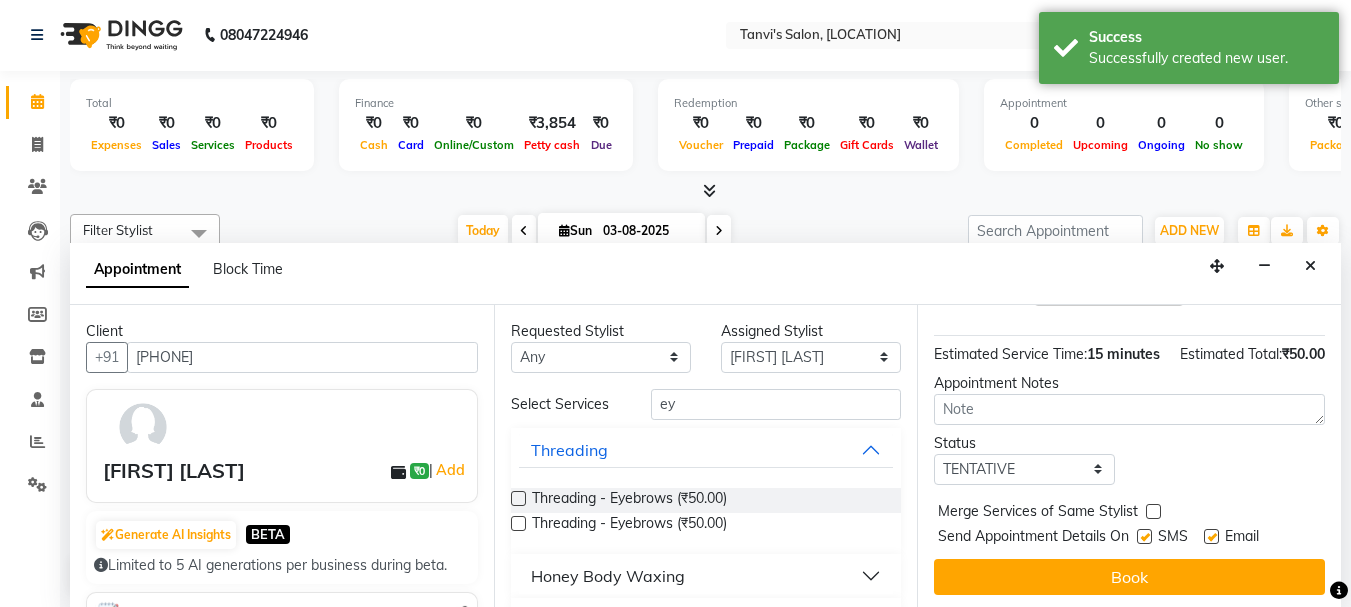 click on "ey" at bounding box center [776, 404] 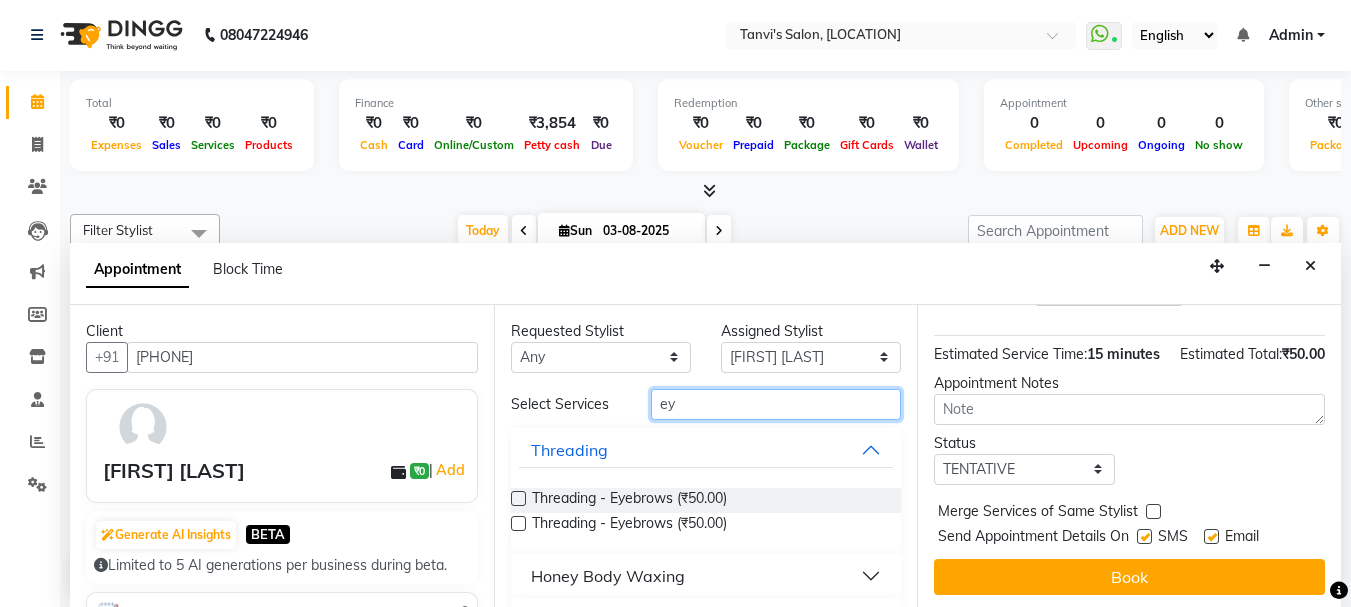 drag, startPoint x: 688, startPoint y: 407, endPoint x: 626, endPoint y: 407, distance: 62 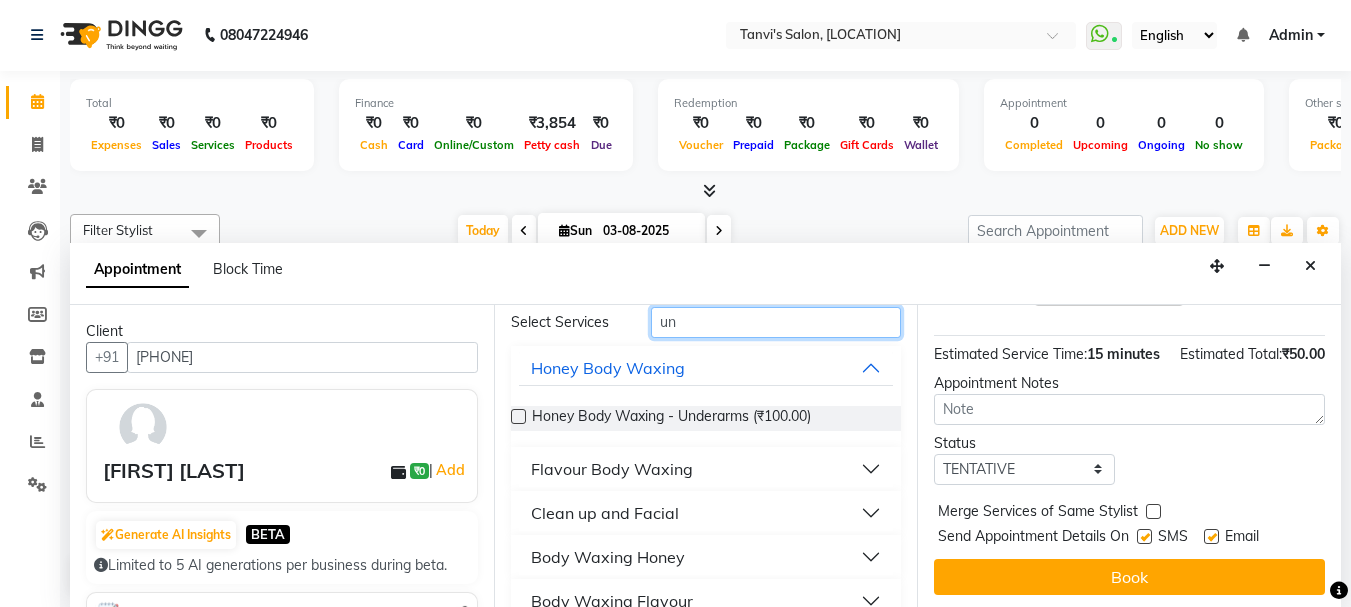 scroll, scrollTop: 100, scrollLeft: 0, axis: vertical 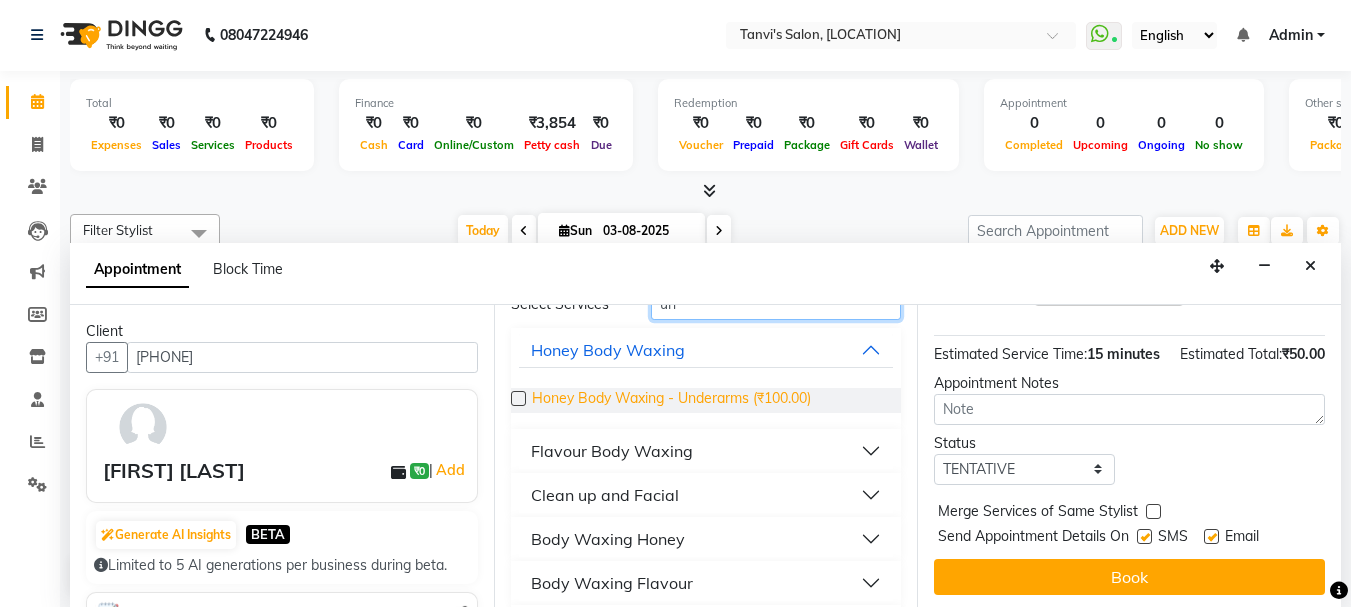 type on "un" 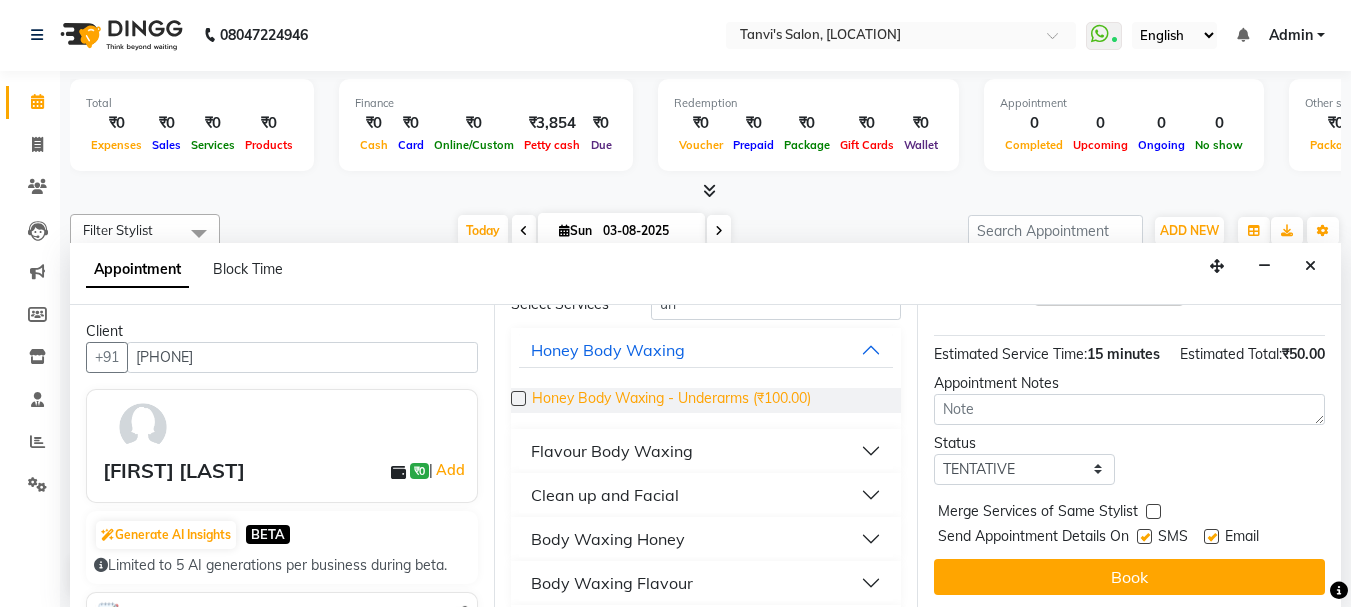 click on "Honey Body Waxing  - Underarms (₹100.00)" at bounding box center (671, 400) 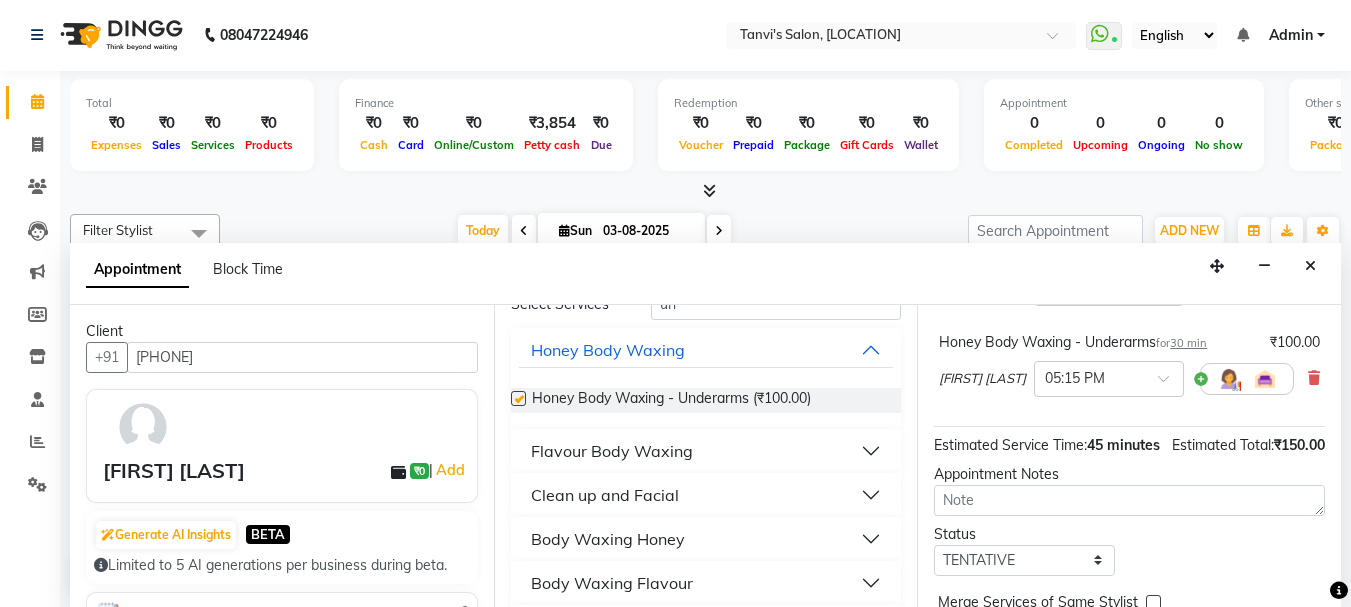 checkbox on "false" 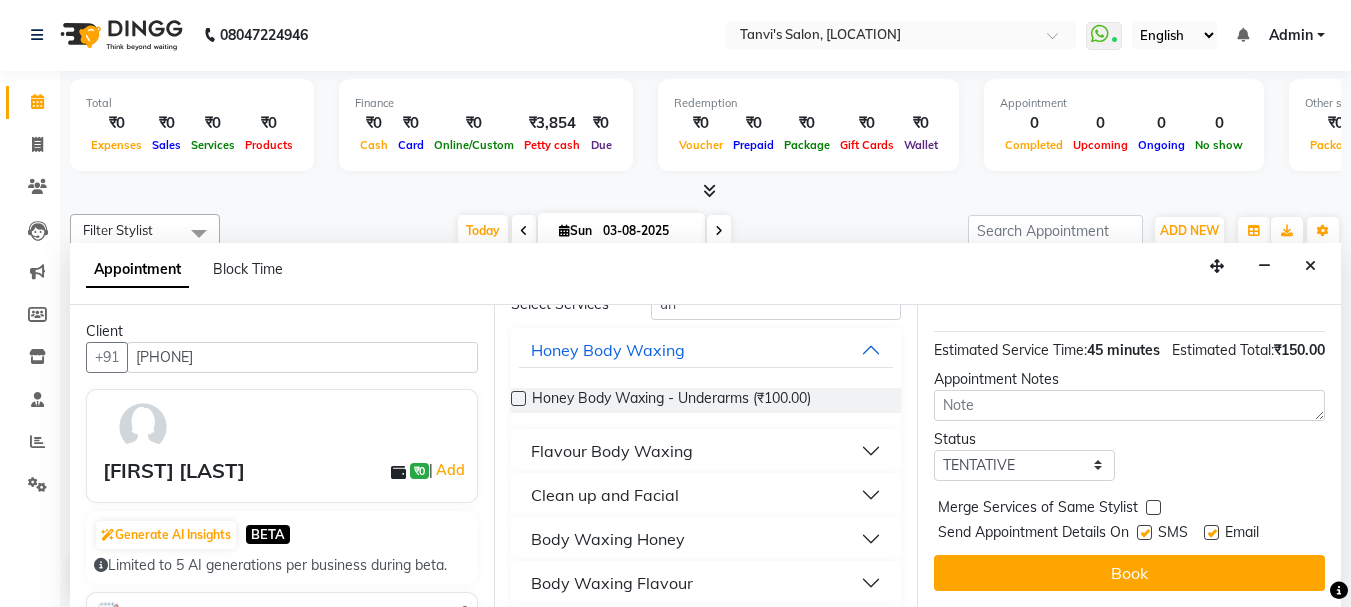 scroll, scrollTop: 357, scrollLeft: 0, axis: vertical 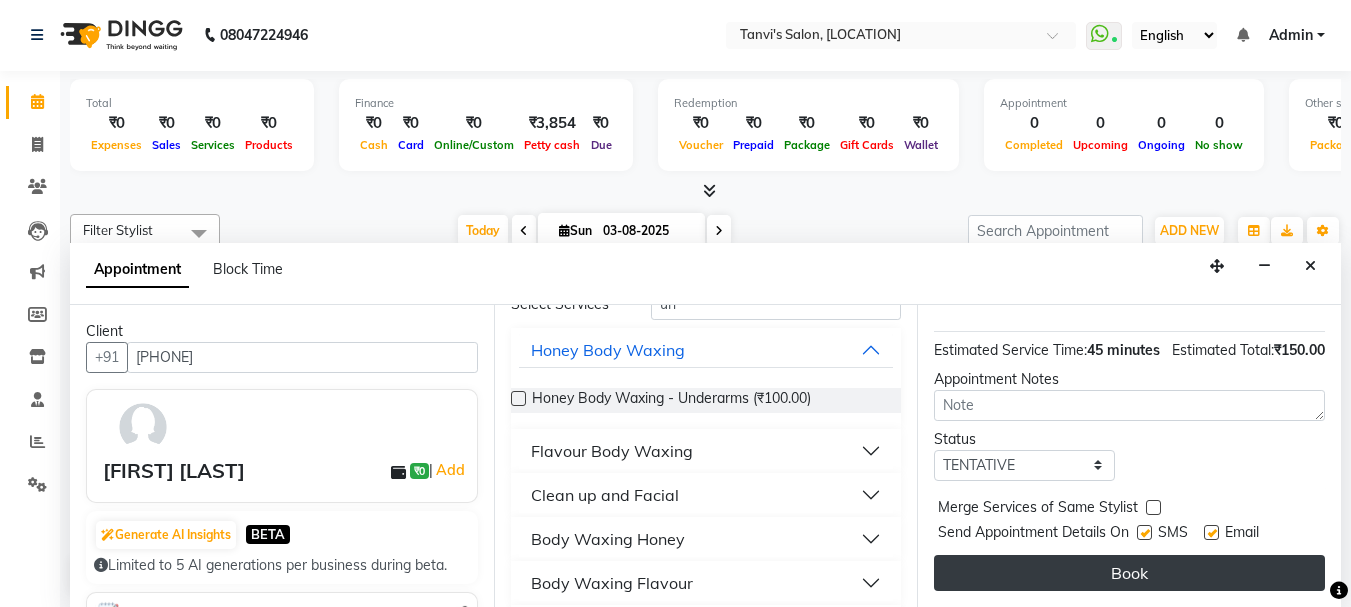 click on "Book" at bounding box center (1129, 573) 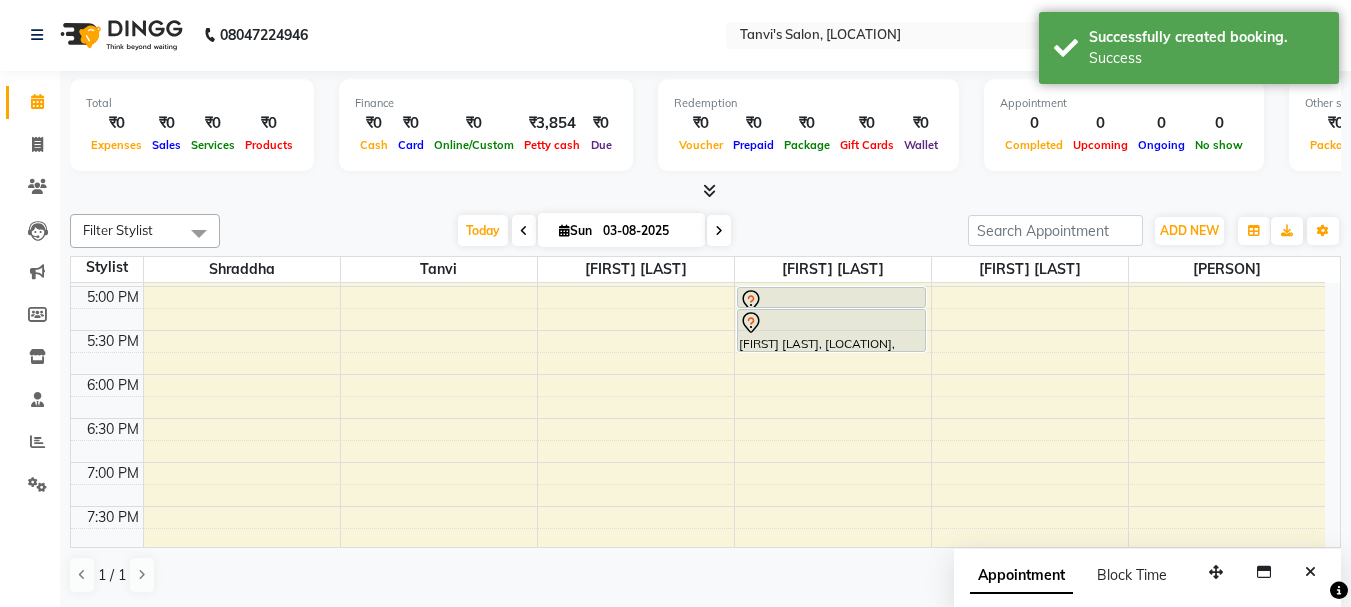 scroll, scrollTop: 0, scrollLeft: 0, axis: both 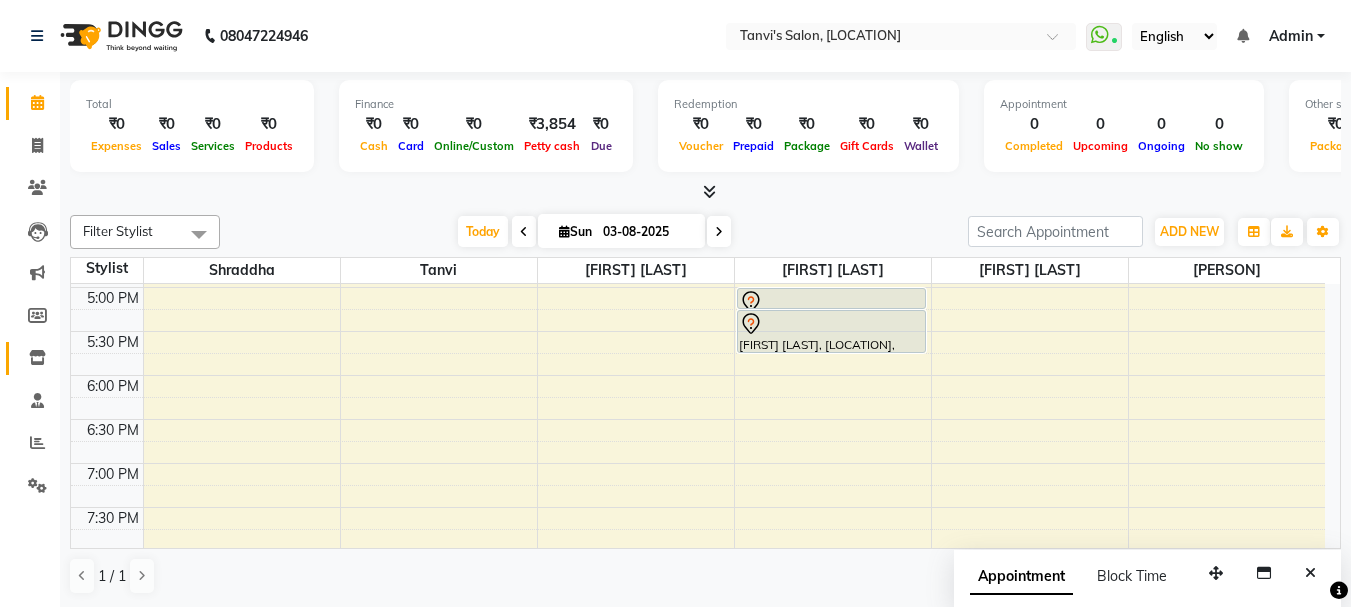click on "Inventory" 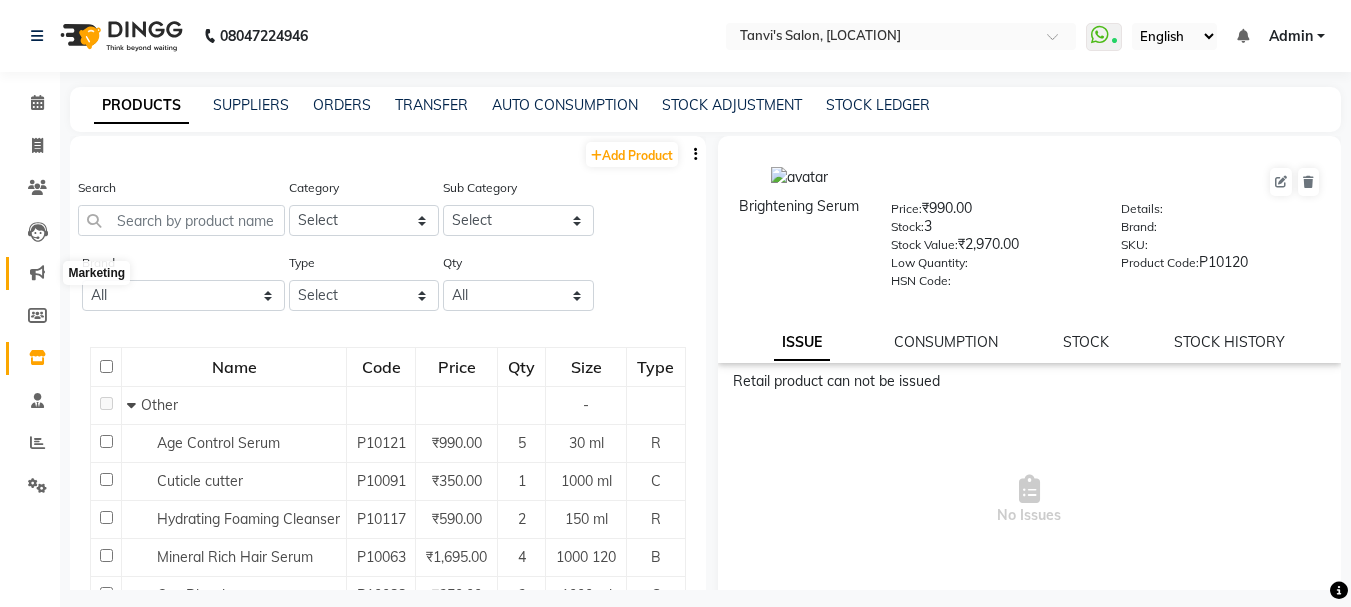 click 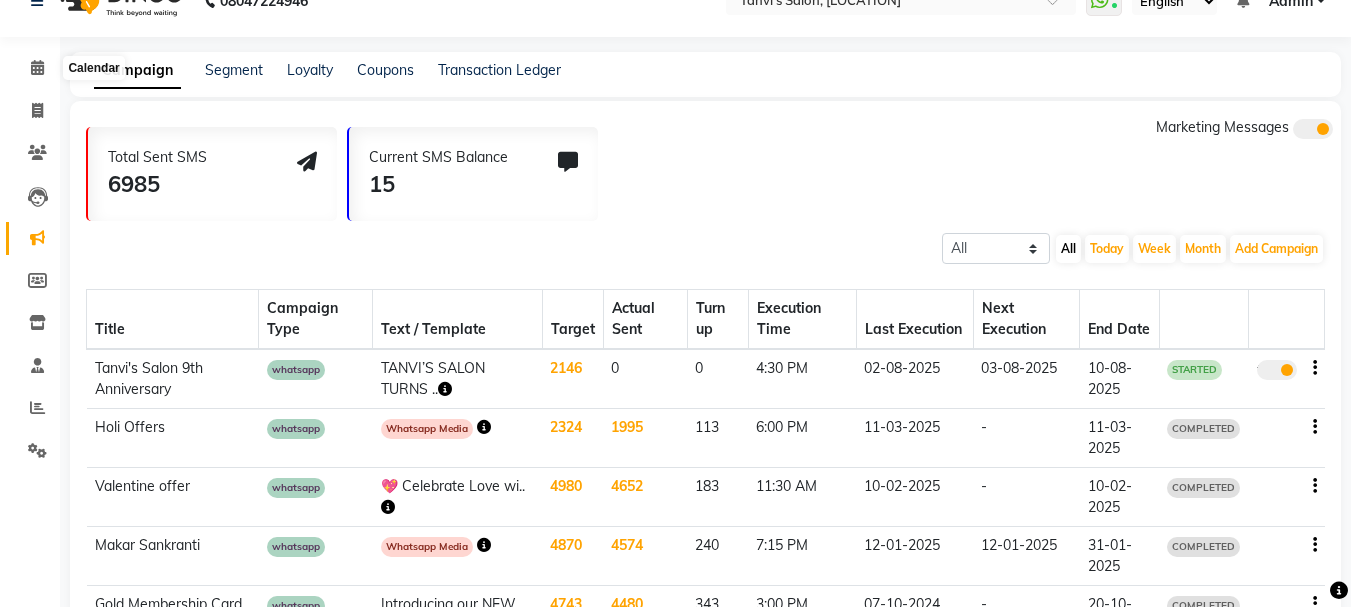 scroll, scrollTop: 0, scrollLeft: 0, axis: both 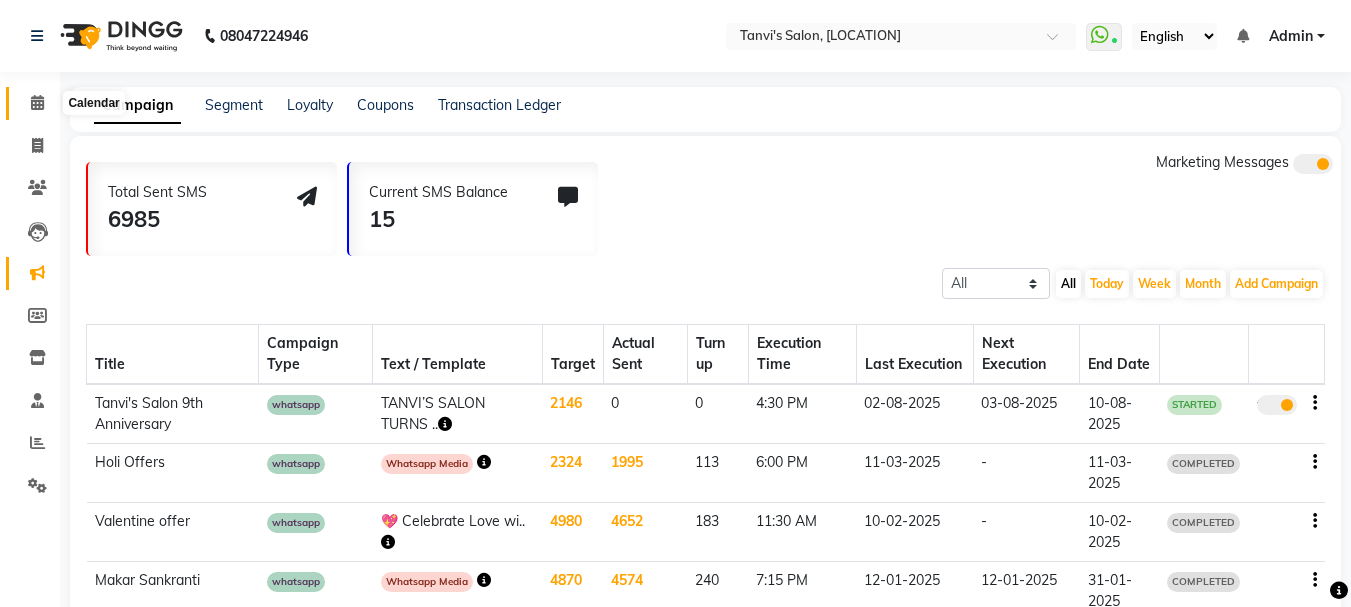 click 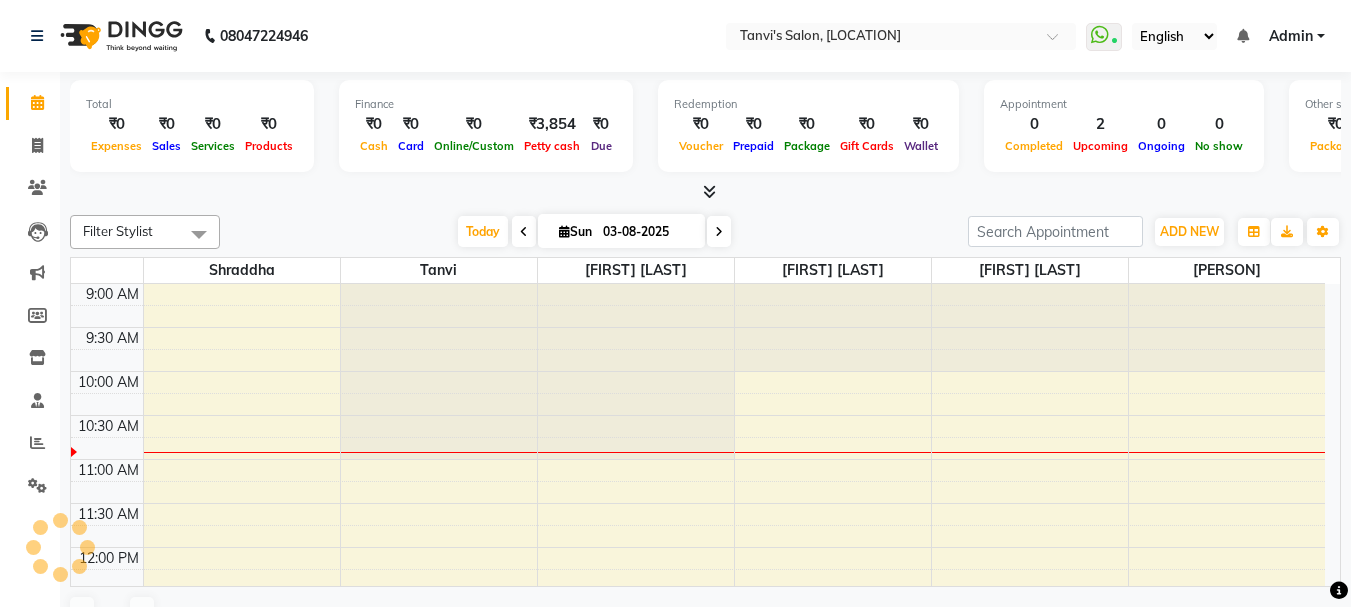 scroll, scrollTop: 0, scrollLeft: 0, axis: both 